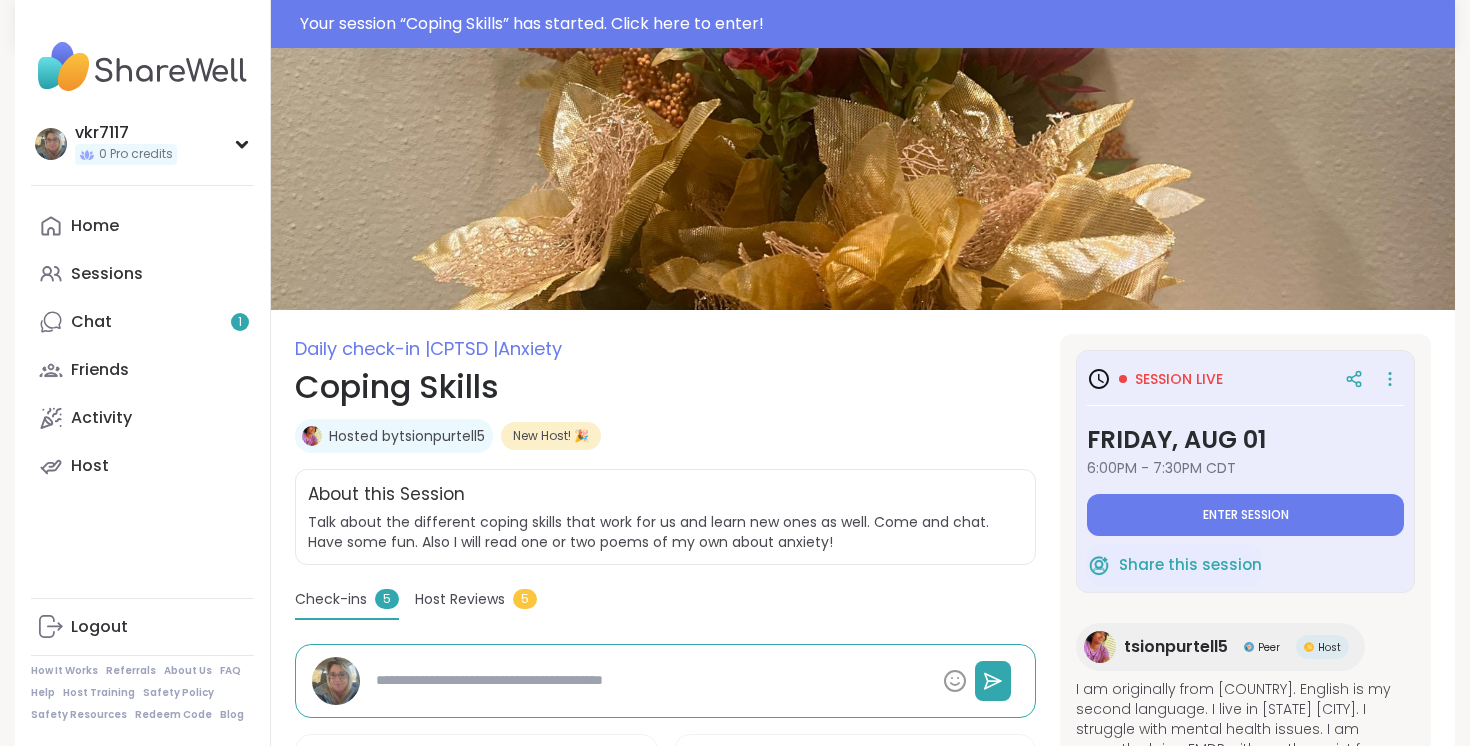 scroll, scrollTop: 0, scrollLeft: 0, axis: both 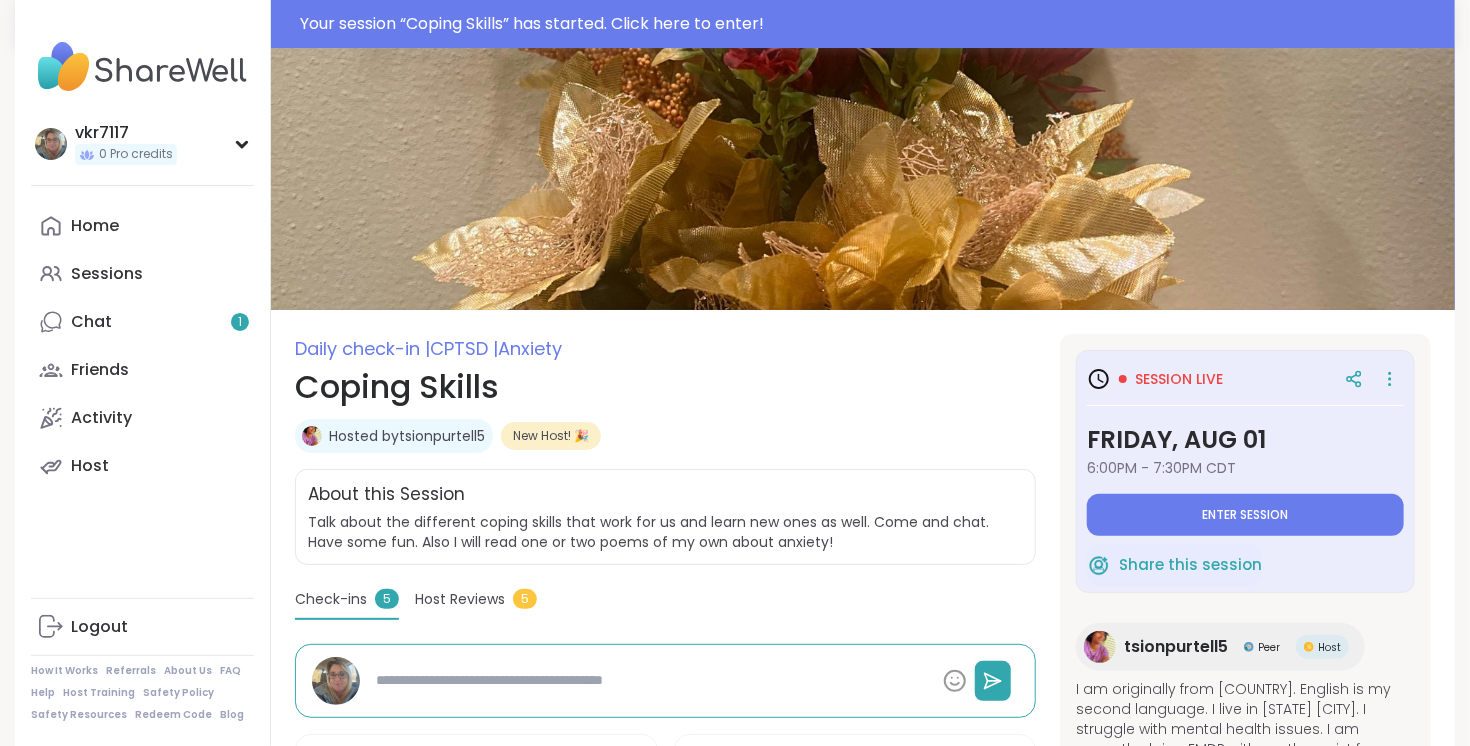 click on "Enter session" at bounding box center [1245, 515] 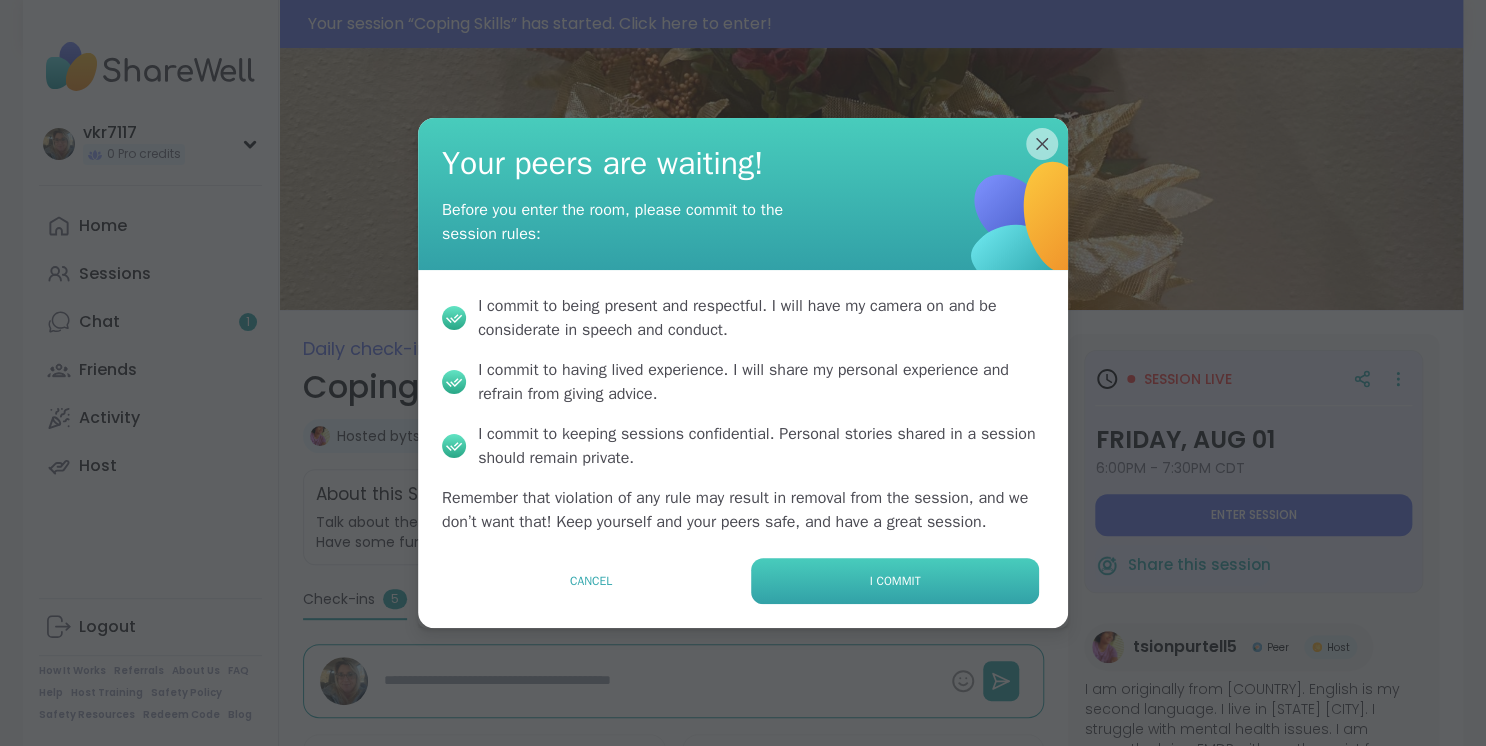 click on "I commit" at bounding box center (895, 581) 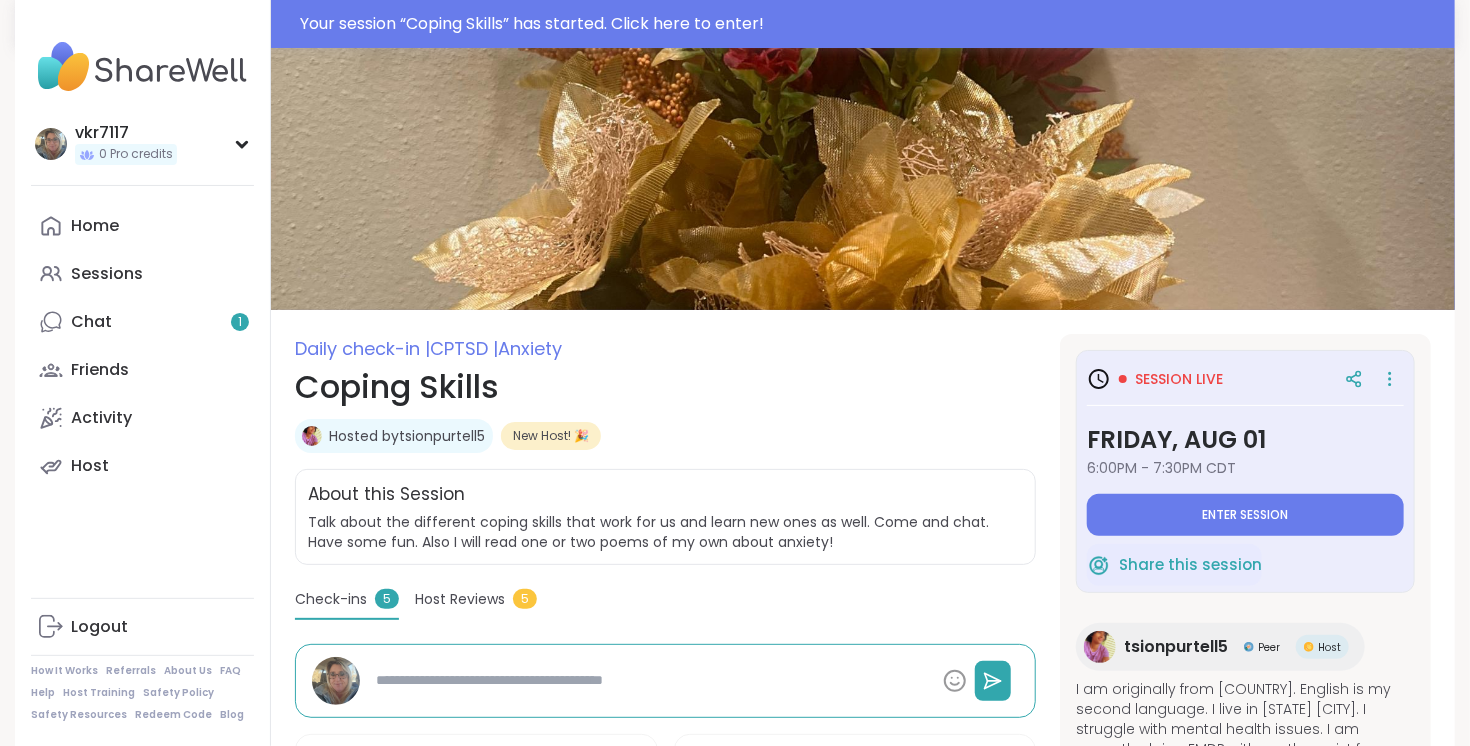 type on "*" 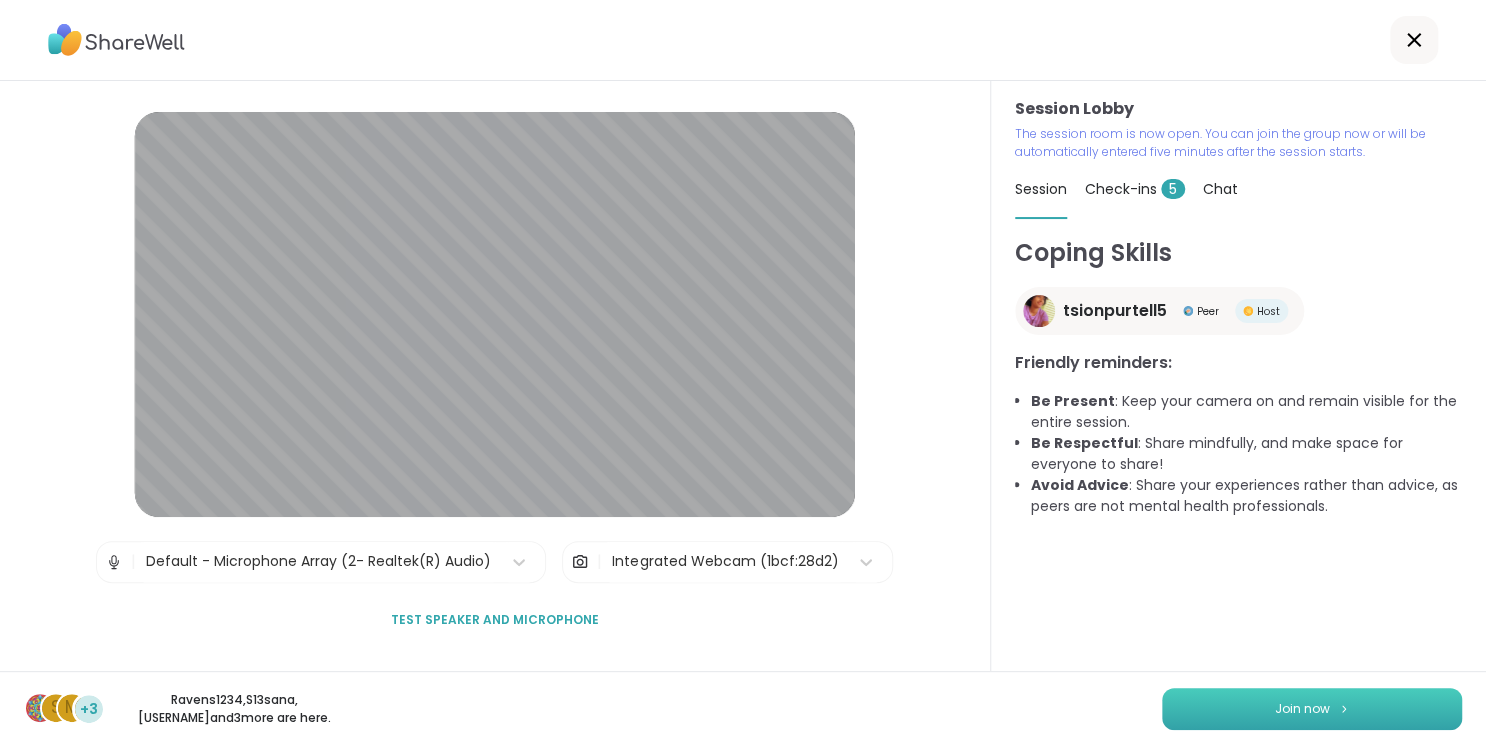 click on "Join now" at bounding box center (1302, 709) 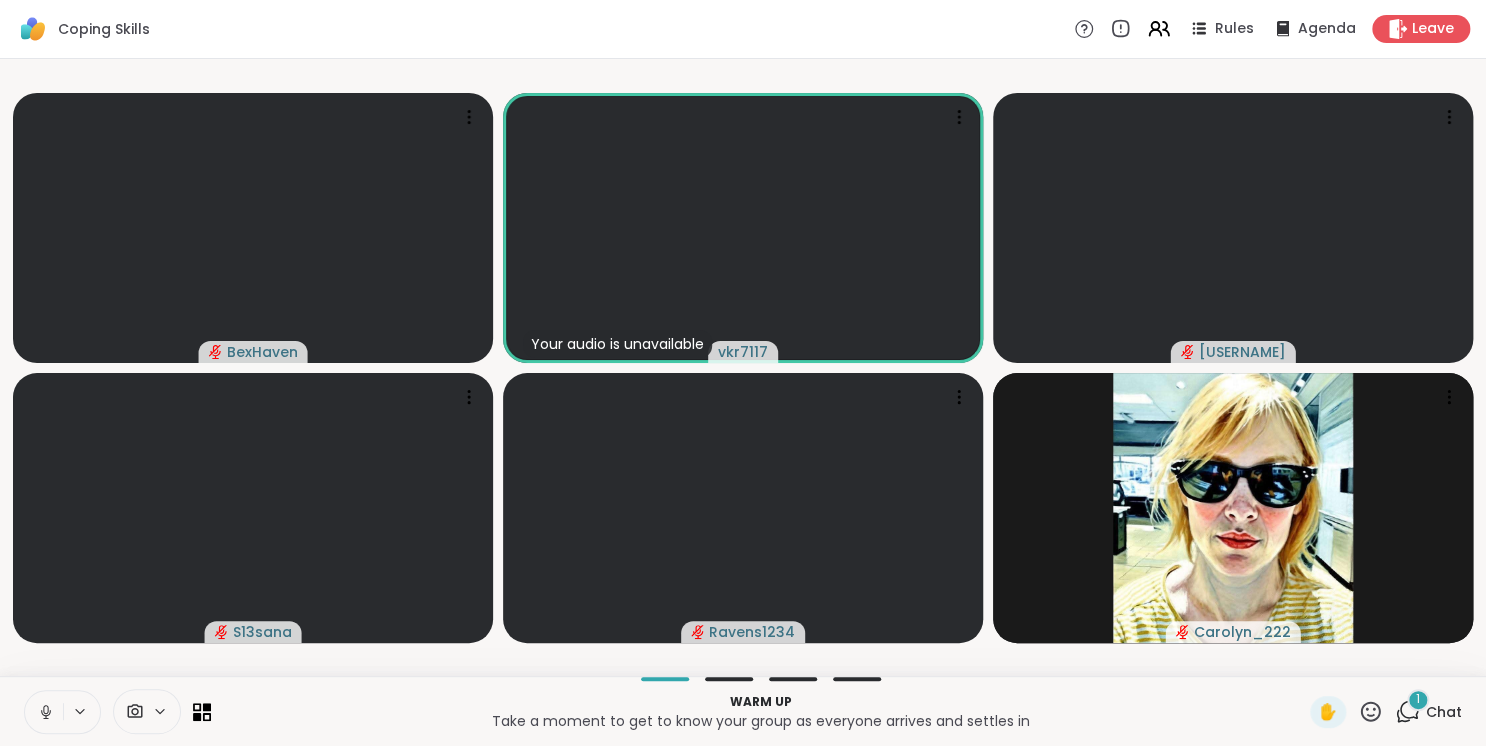 click on "Chat" at bounding box center [1444, 712] 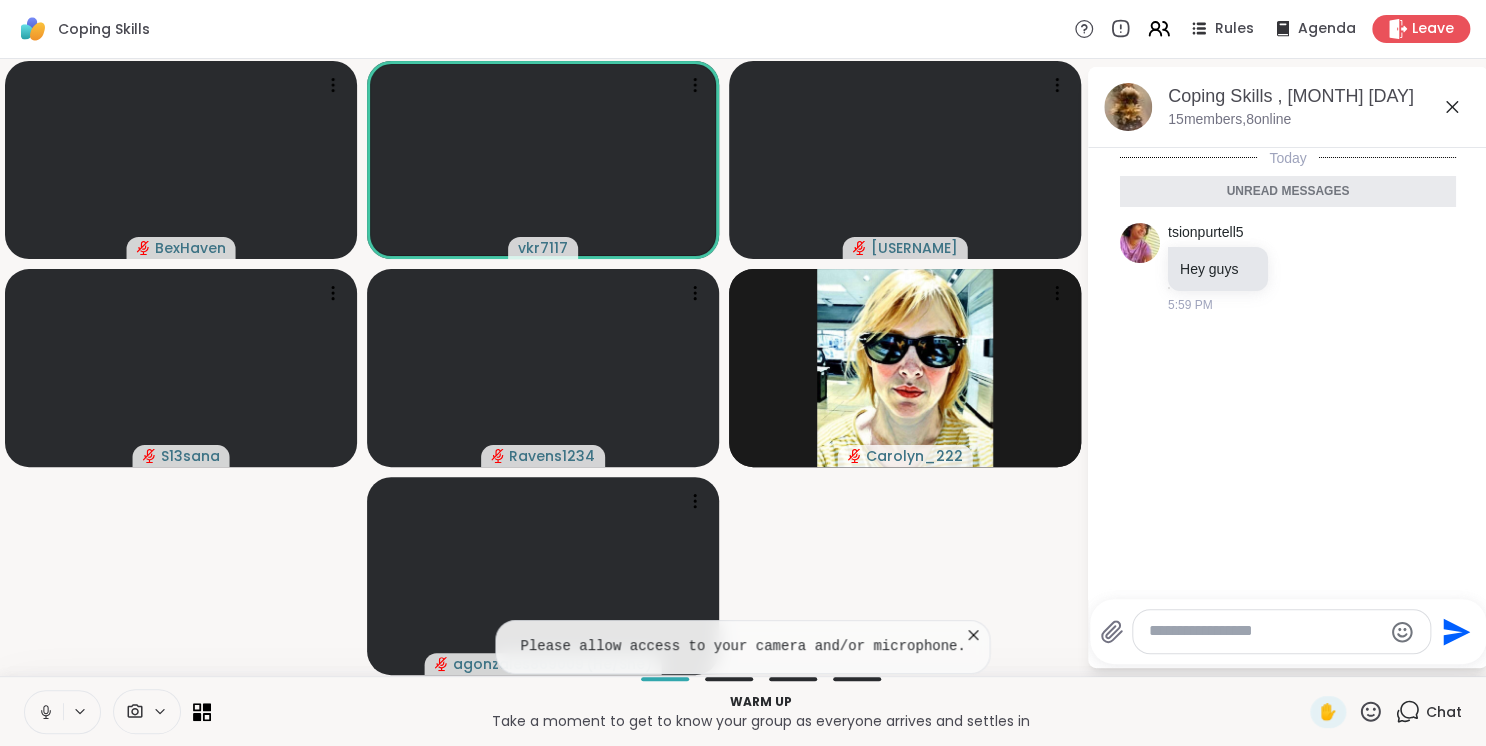 click 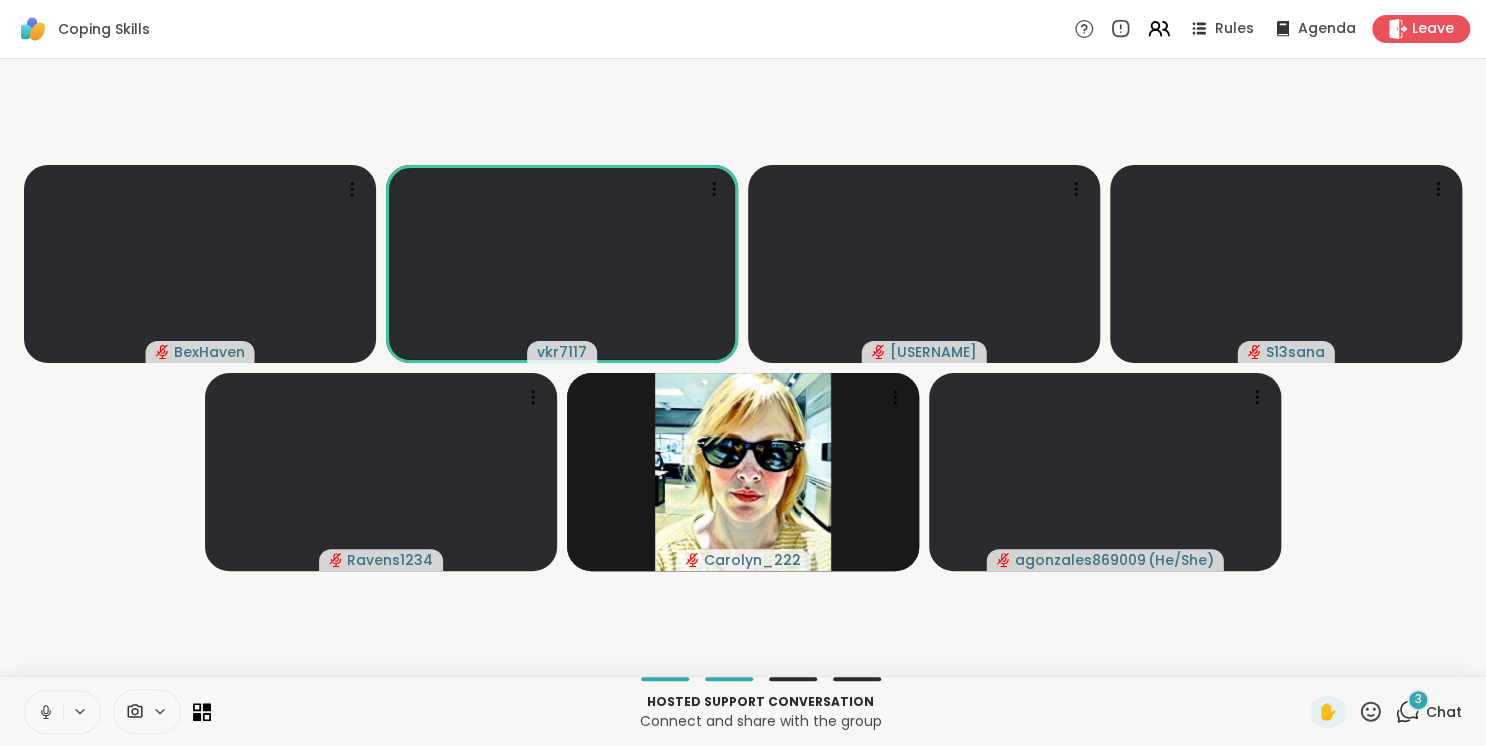 click 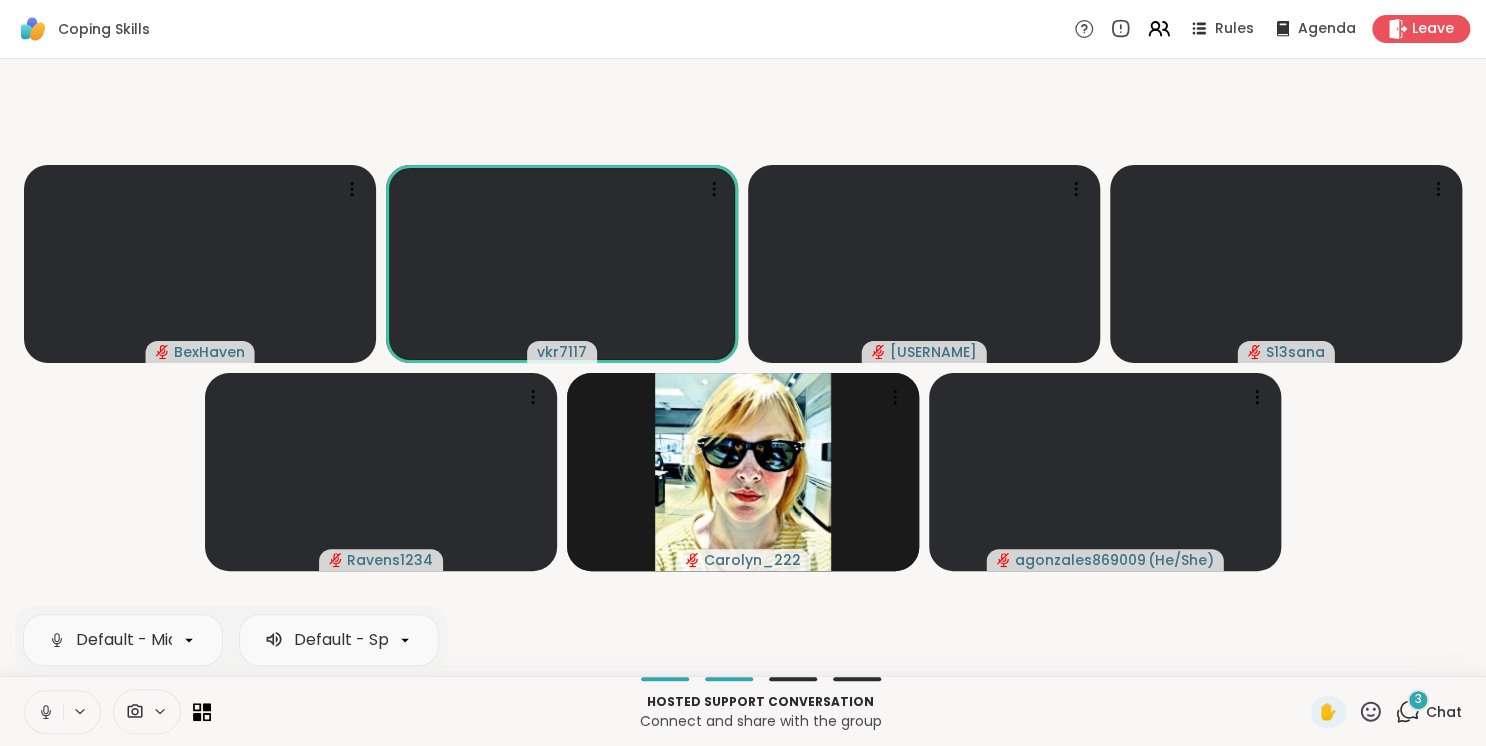 click 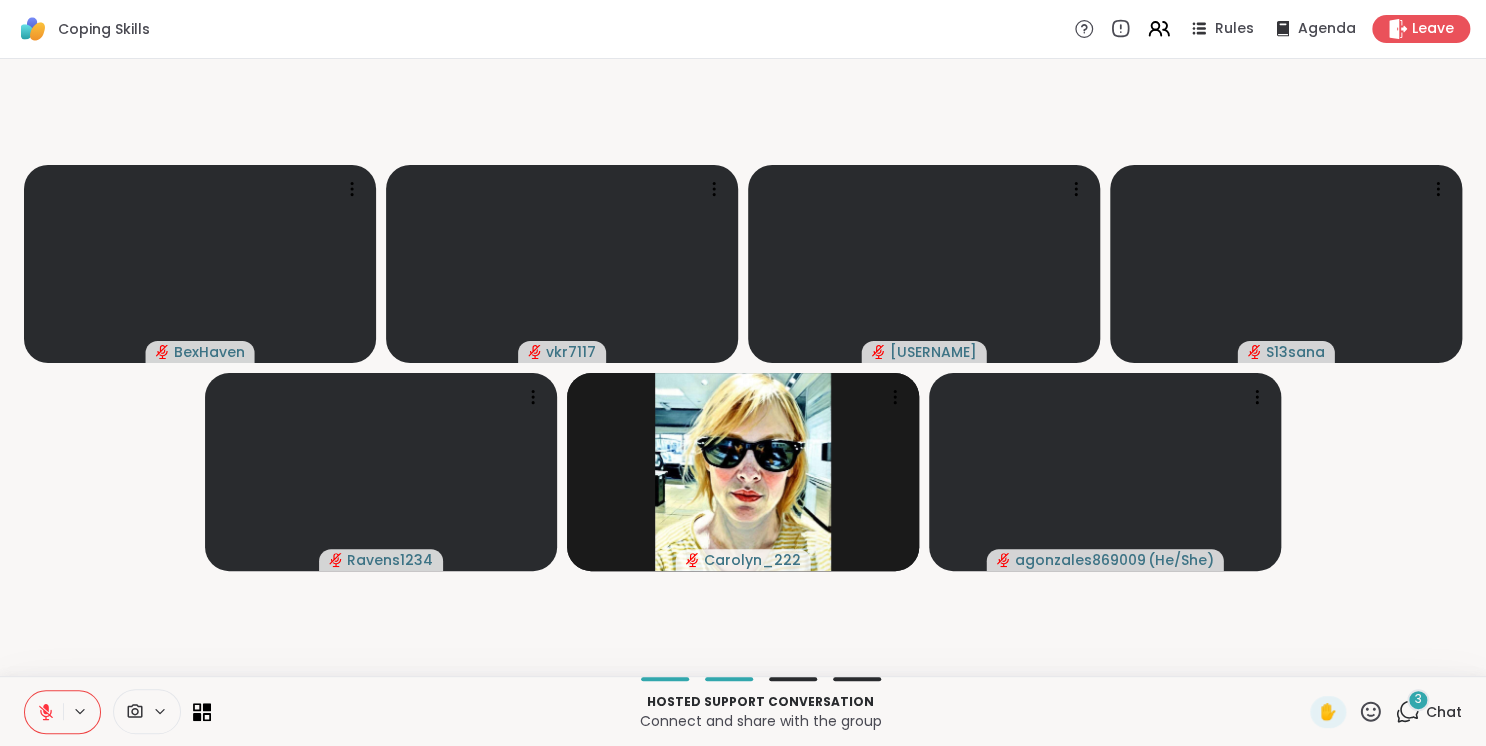 click 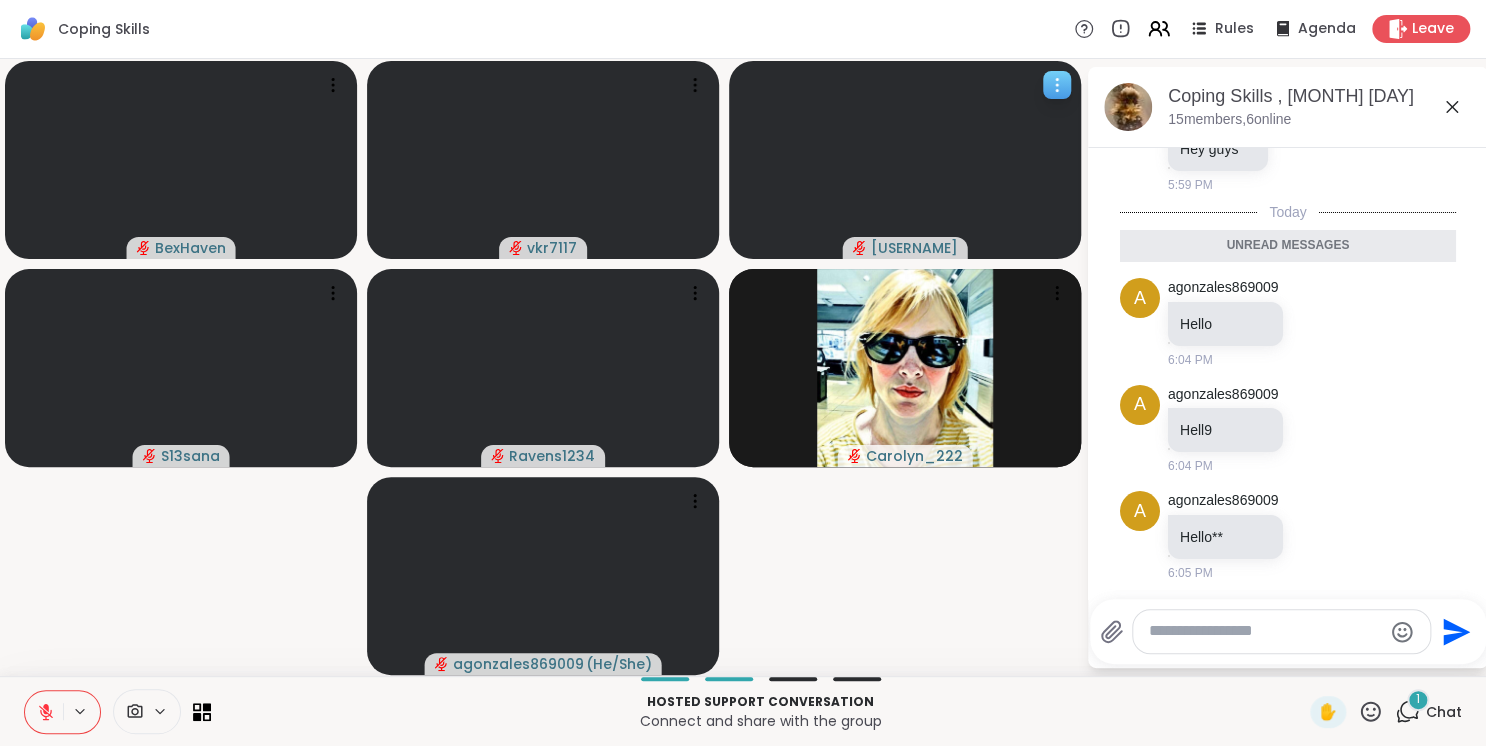 scroll, scrollTop: 150, scrollLeft: 0, axis: vertical 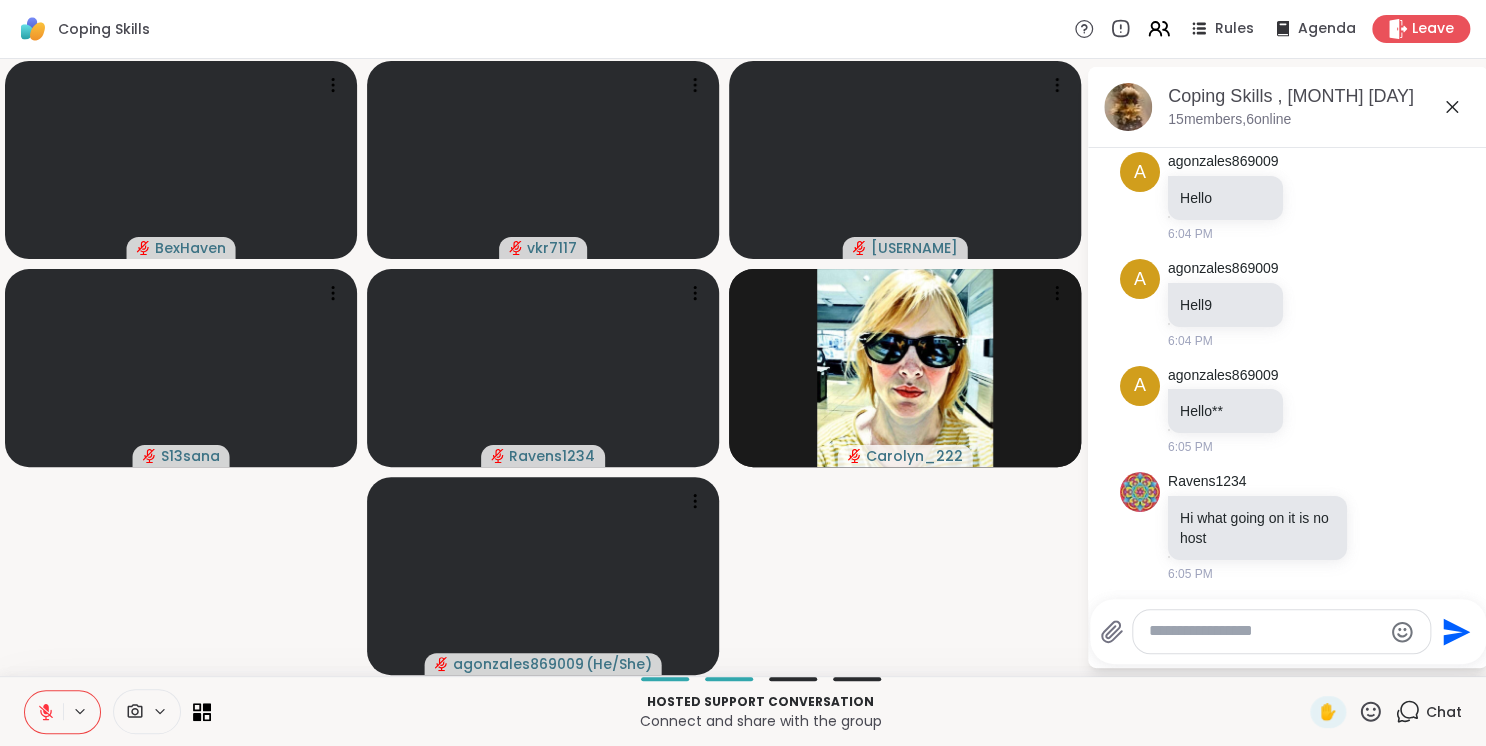 click 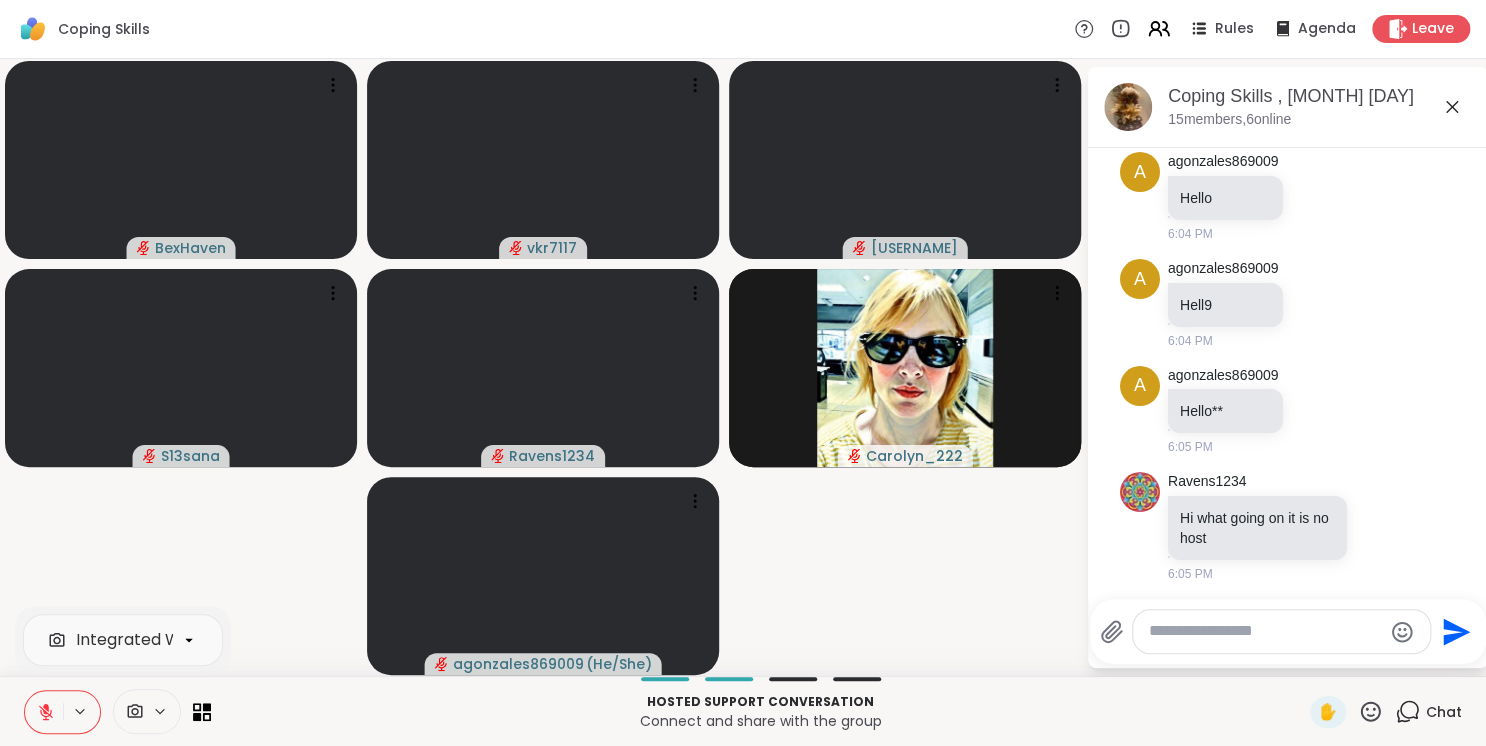 click 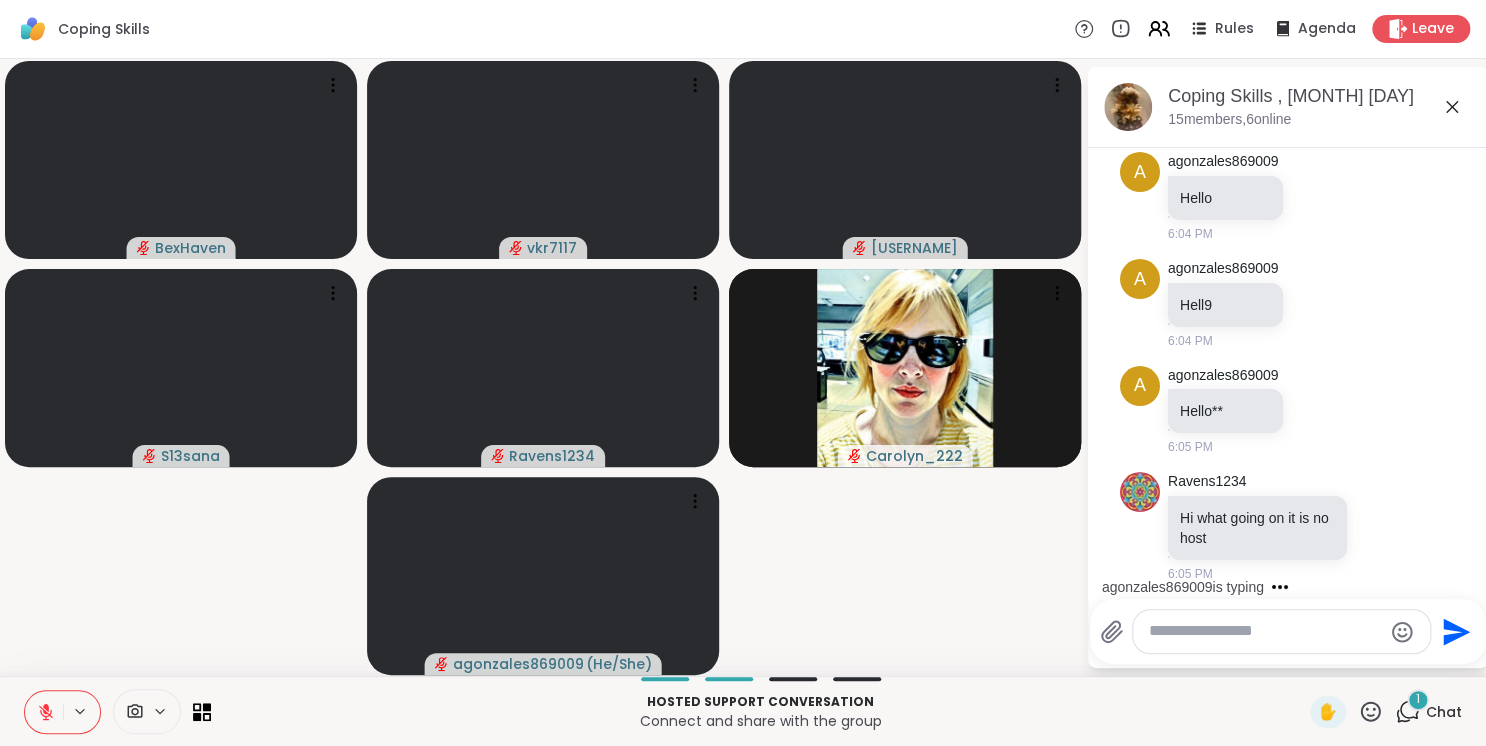 scroll, scrollTop: 296, scrollLeft: 0, axis: vertical 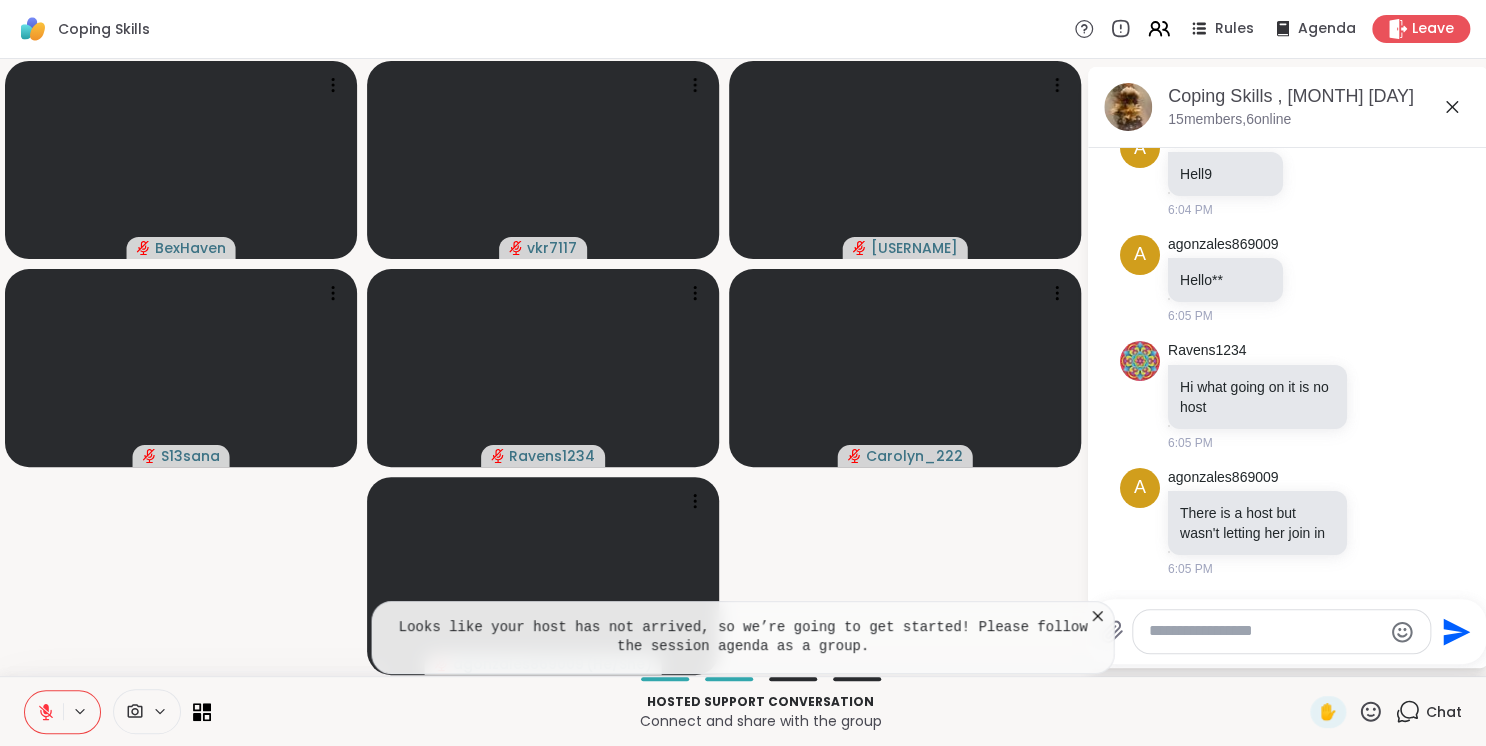 click on "[USERNAME] [USERNAME] [USERNAME] [USERNAME] [USERNAME] [USERNAME] ( [PRONOUN] )" at bounding box center (543, 367) 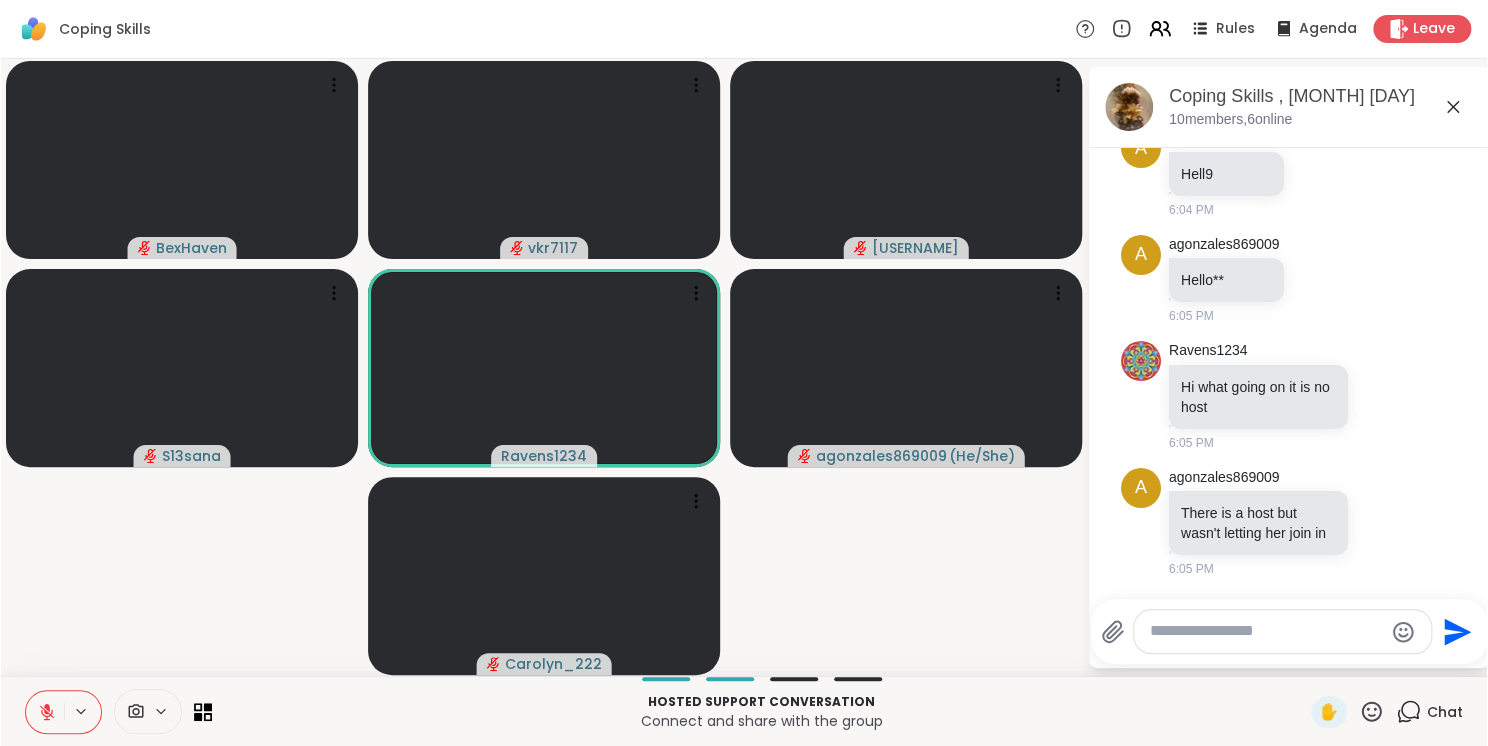 scroll, scrollTop: 0, scrollLeft: 0, axis: both 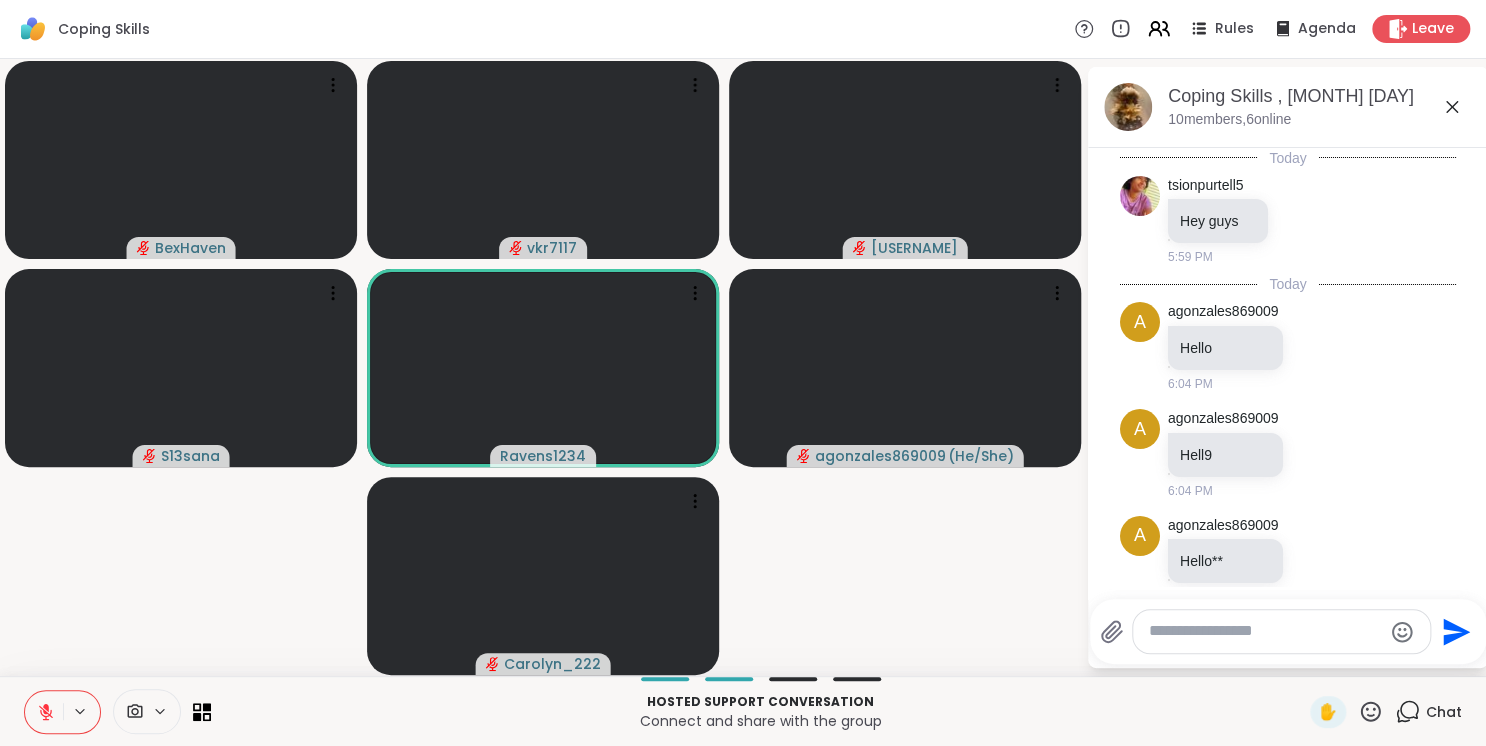 click 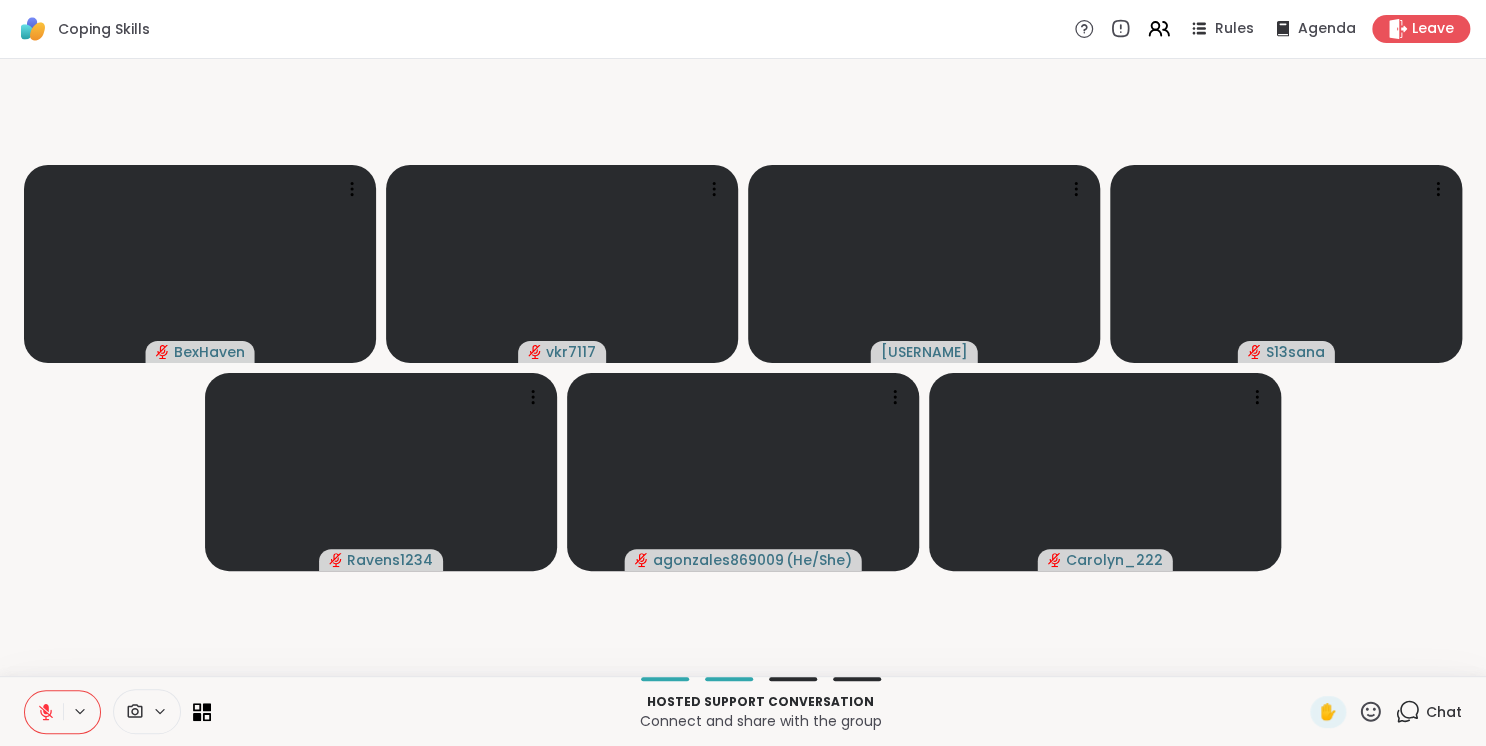 click 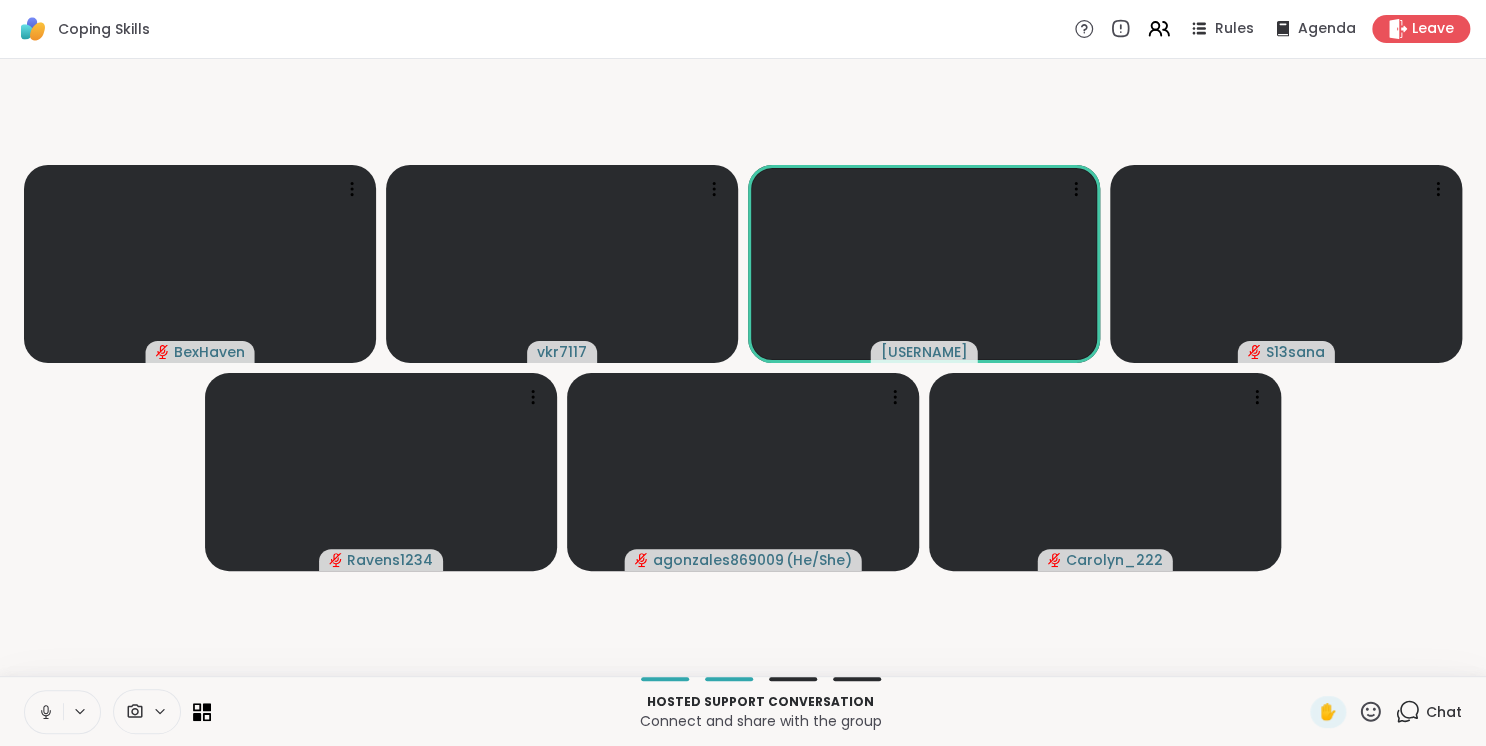 click 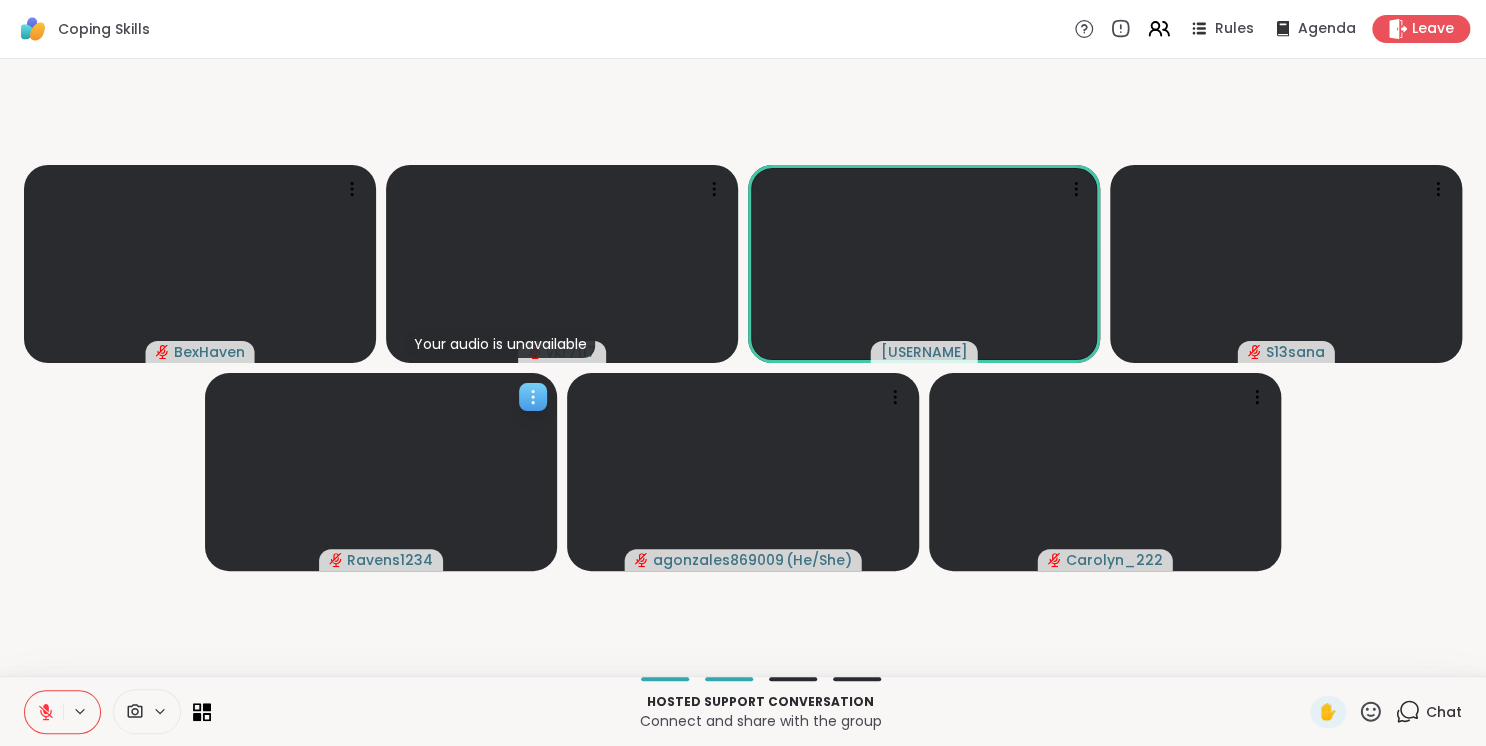 click at bounding box center (381, 472) 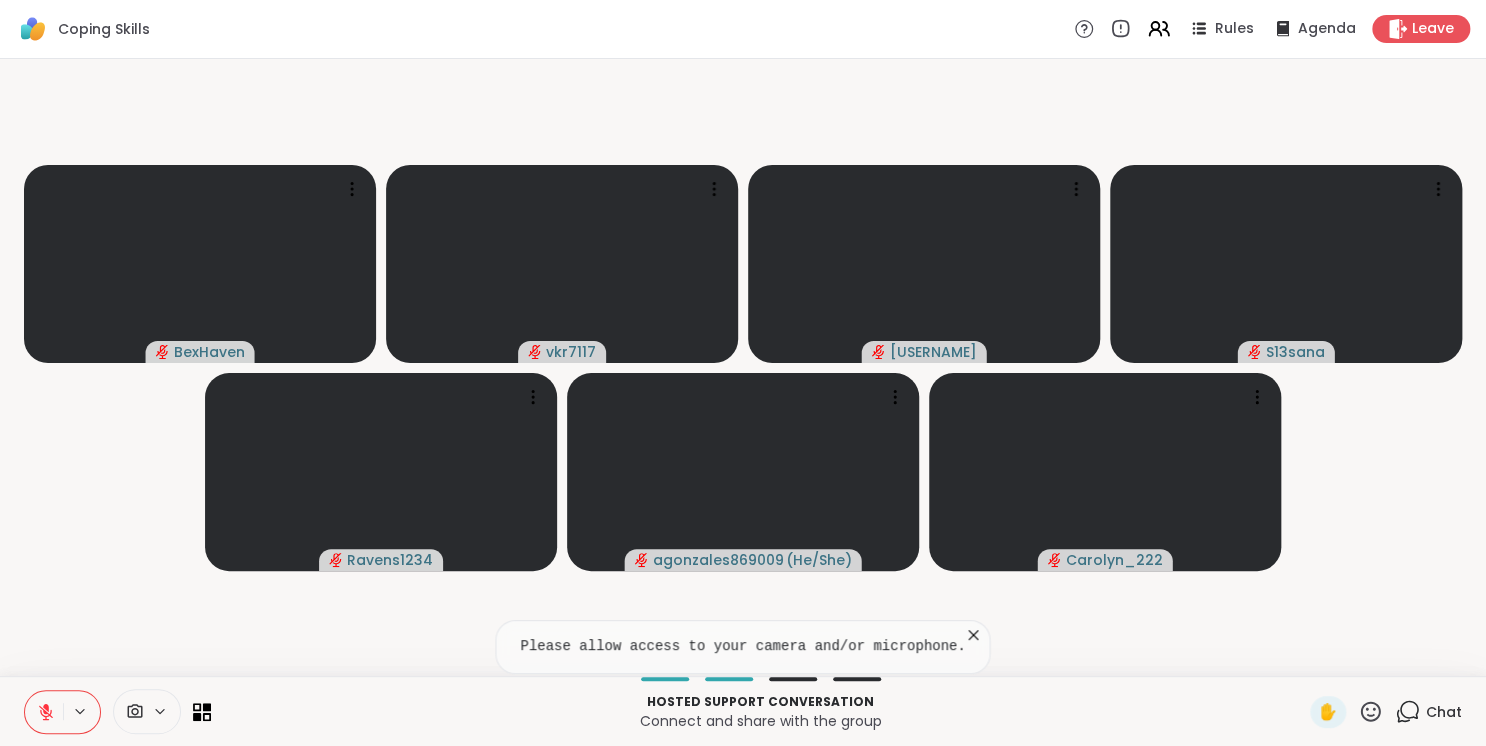 click 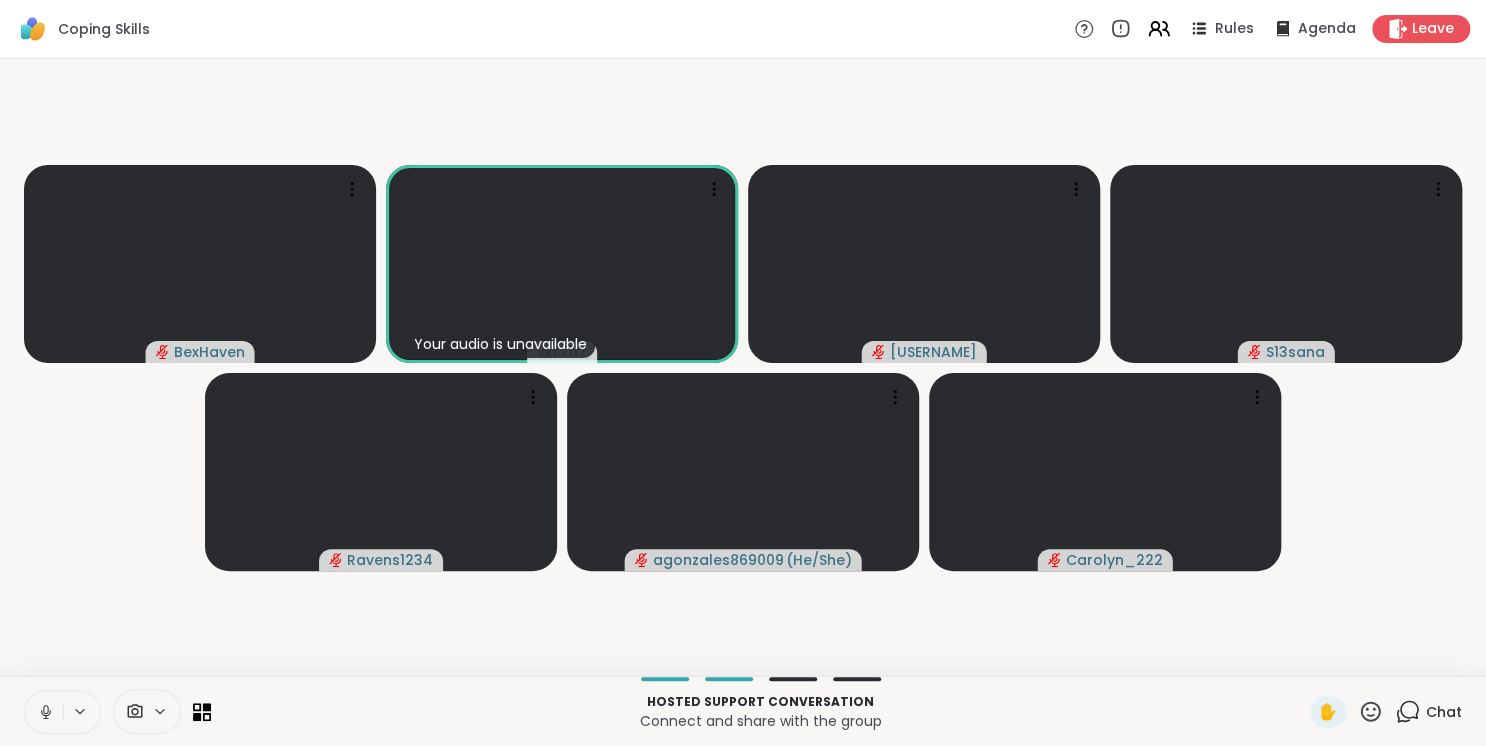 click 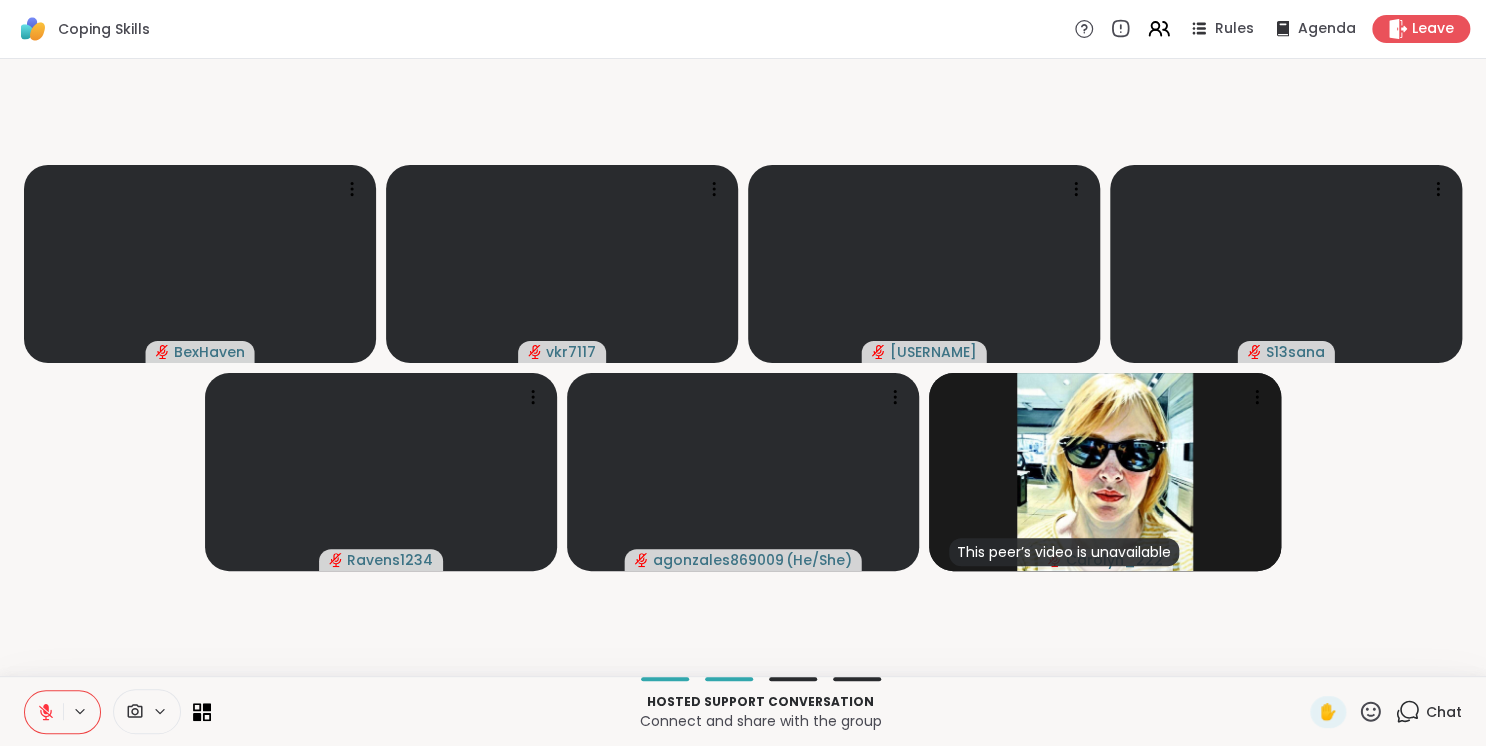 type 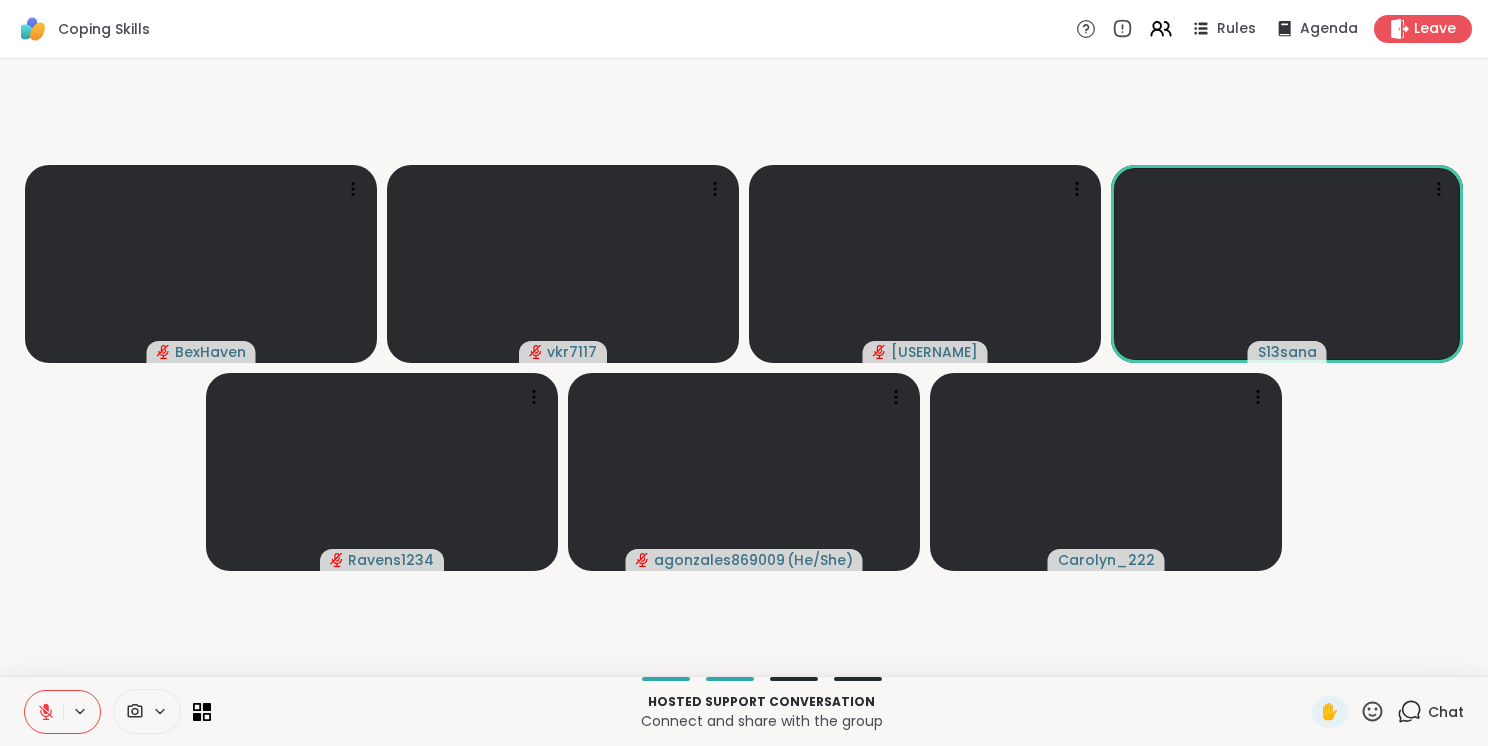 click 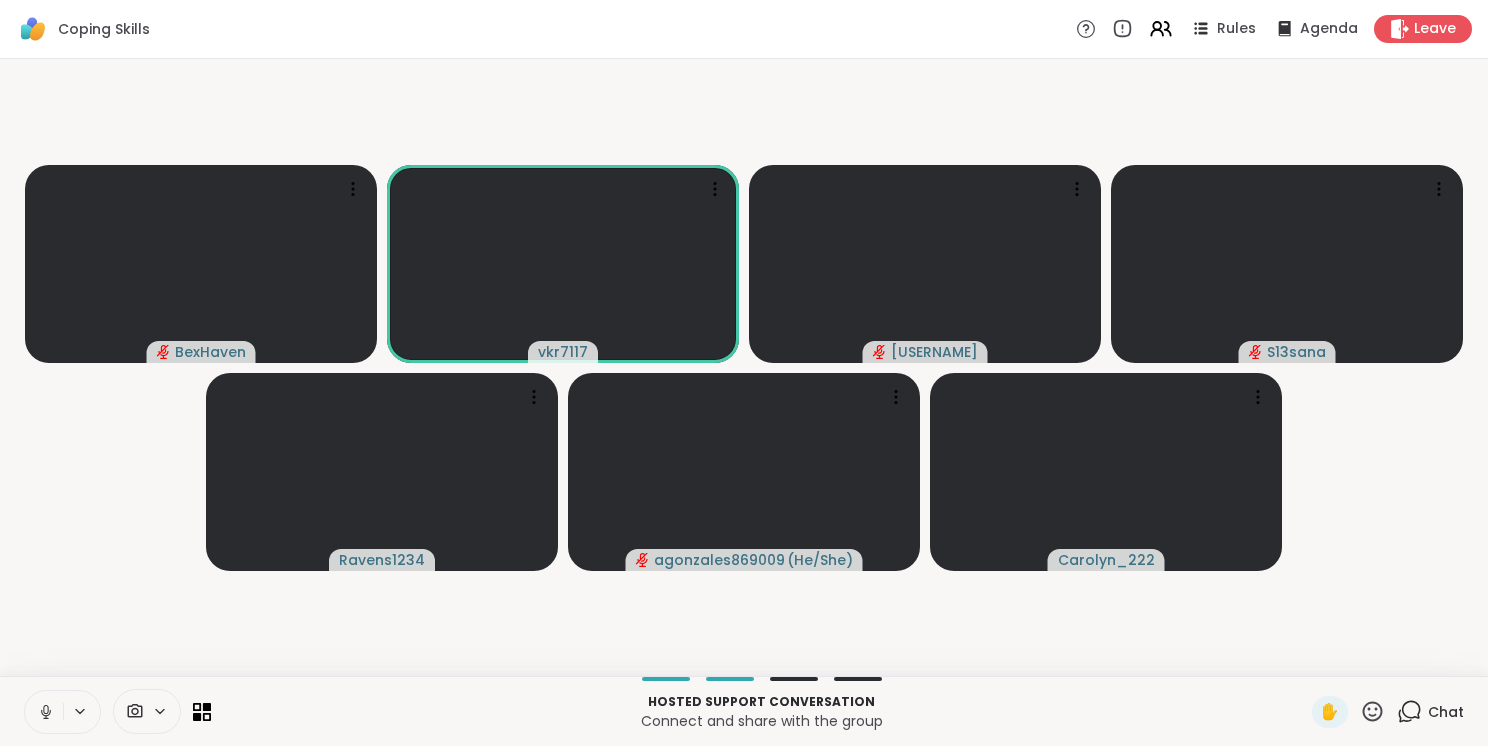 click 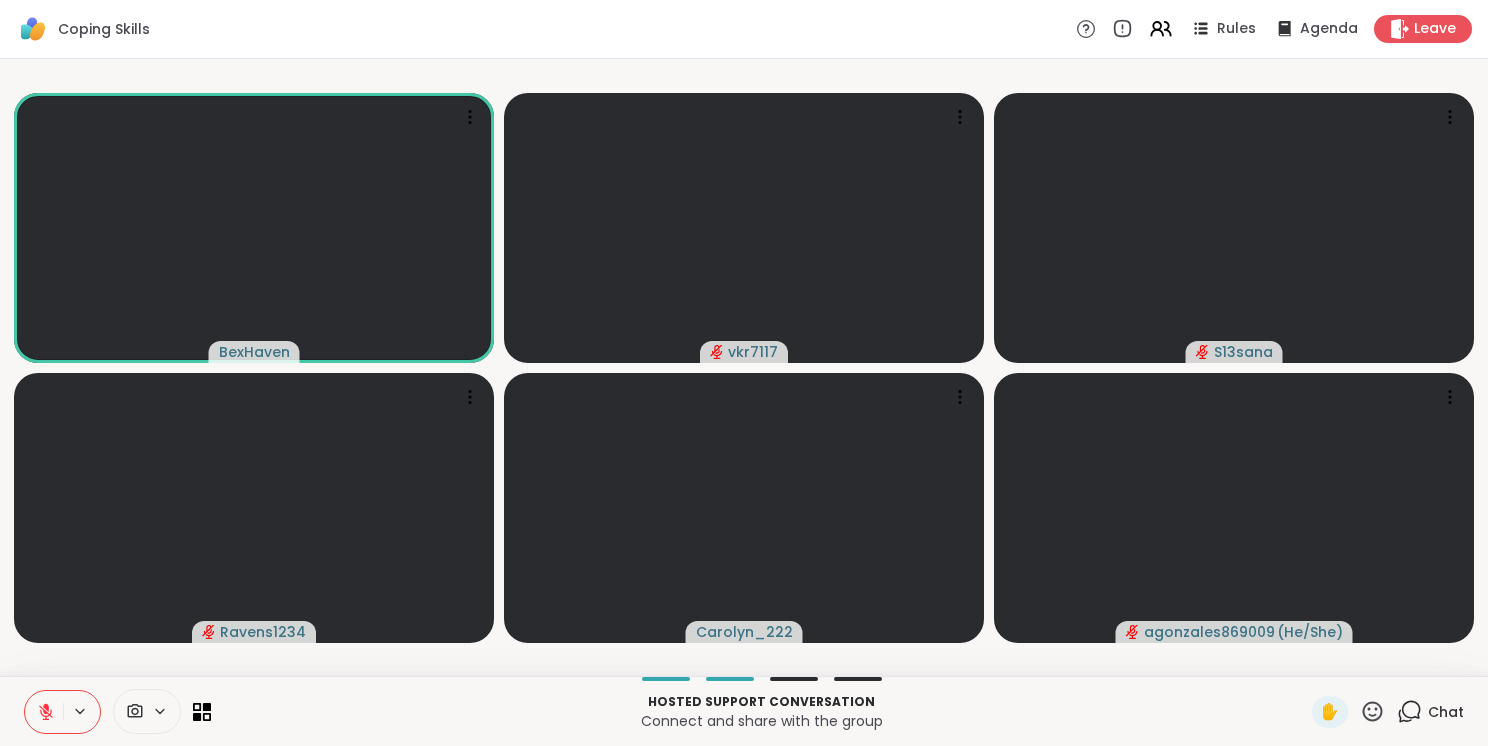 click at bounding box center [44, 712] 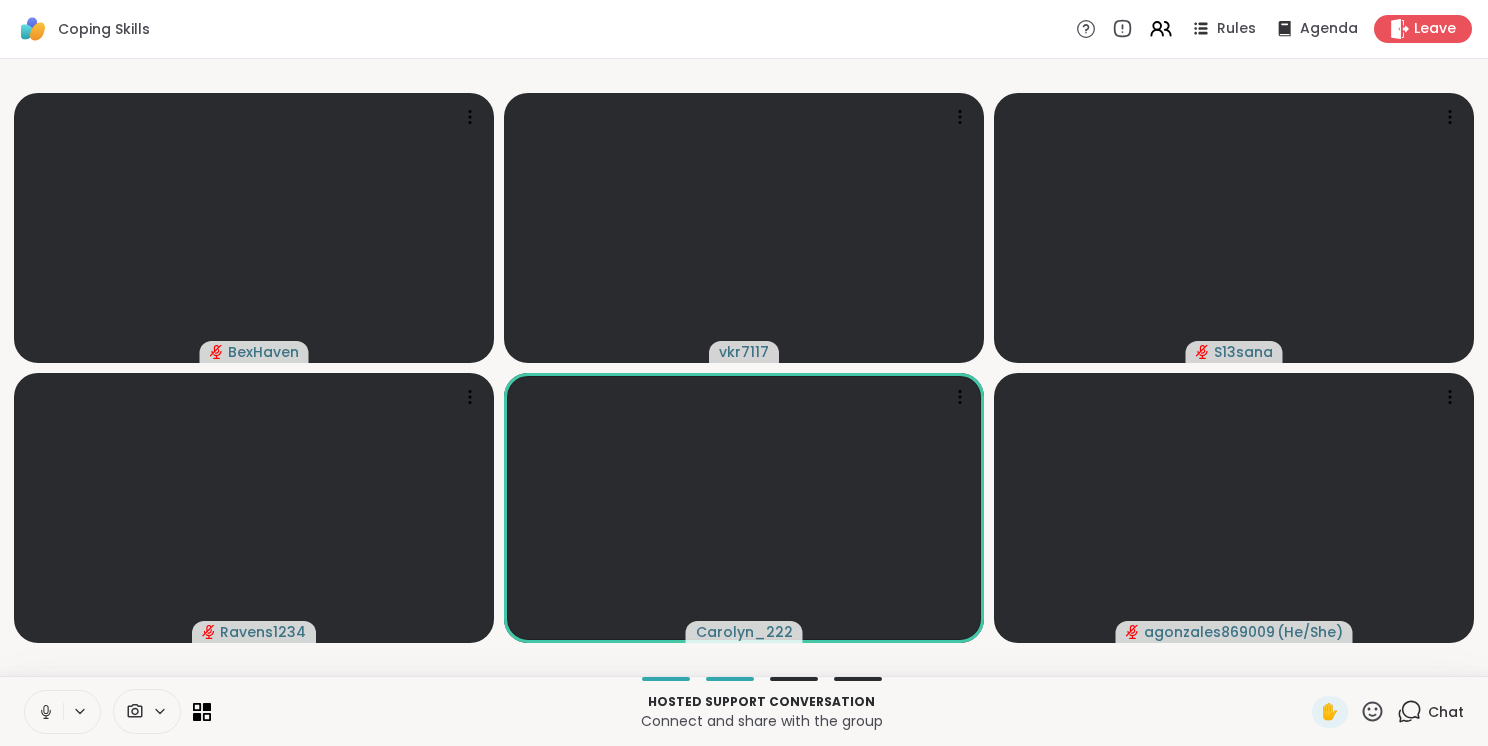 click at bounding box center (44, 712) 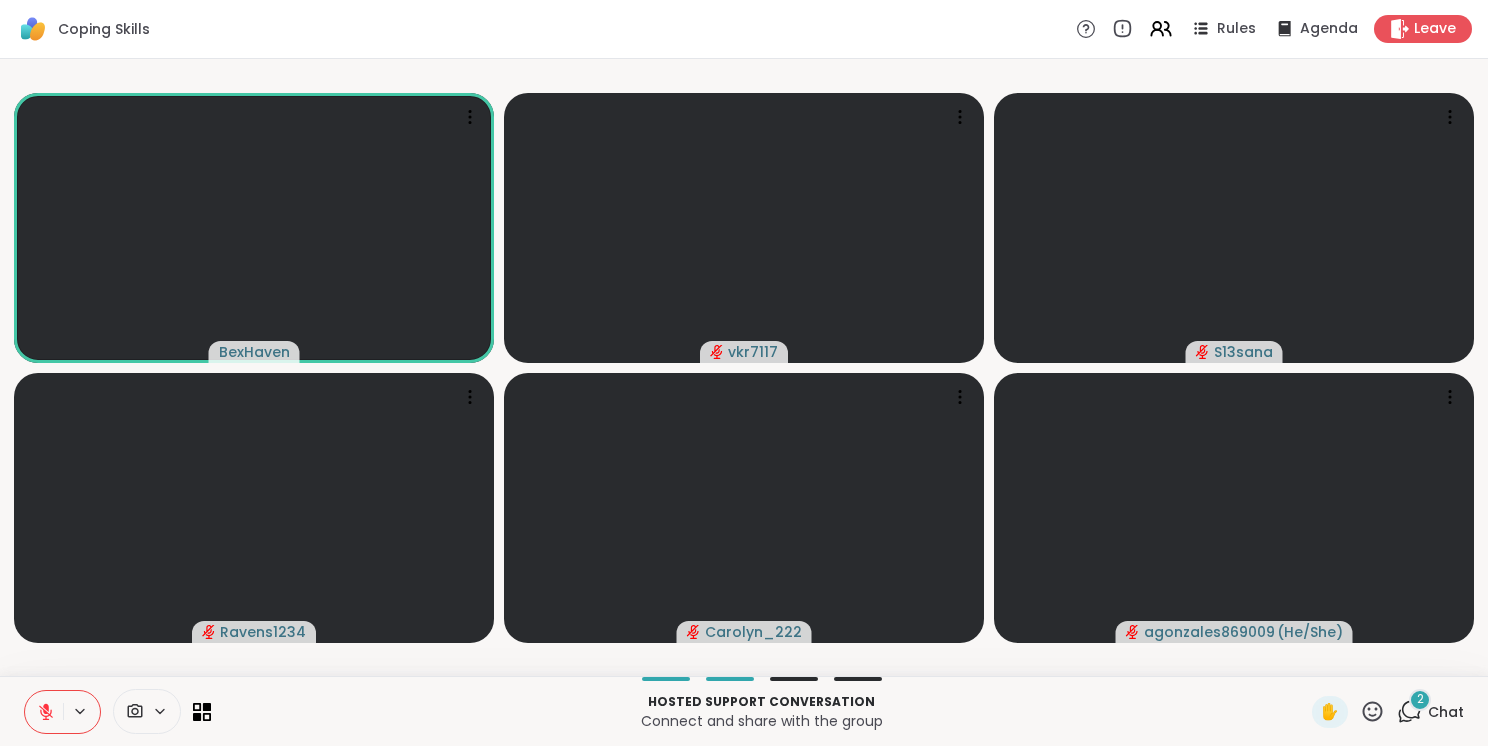 click at bounding box center (44, 712) 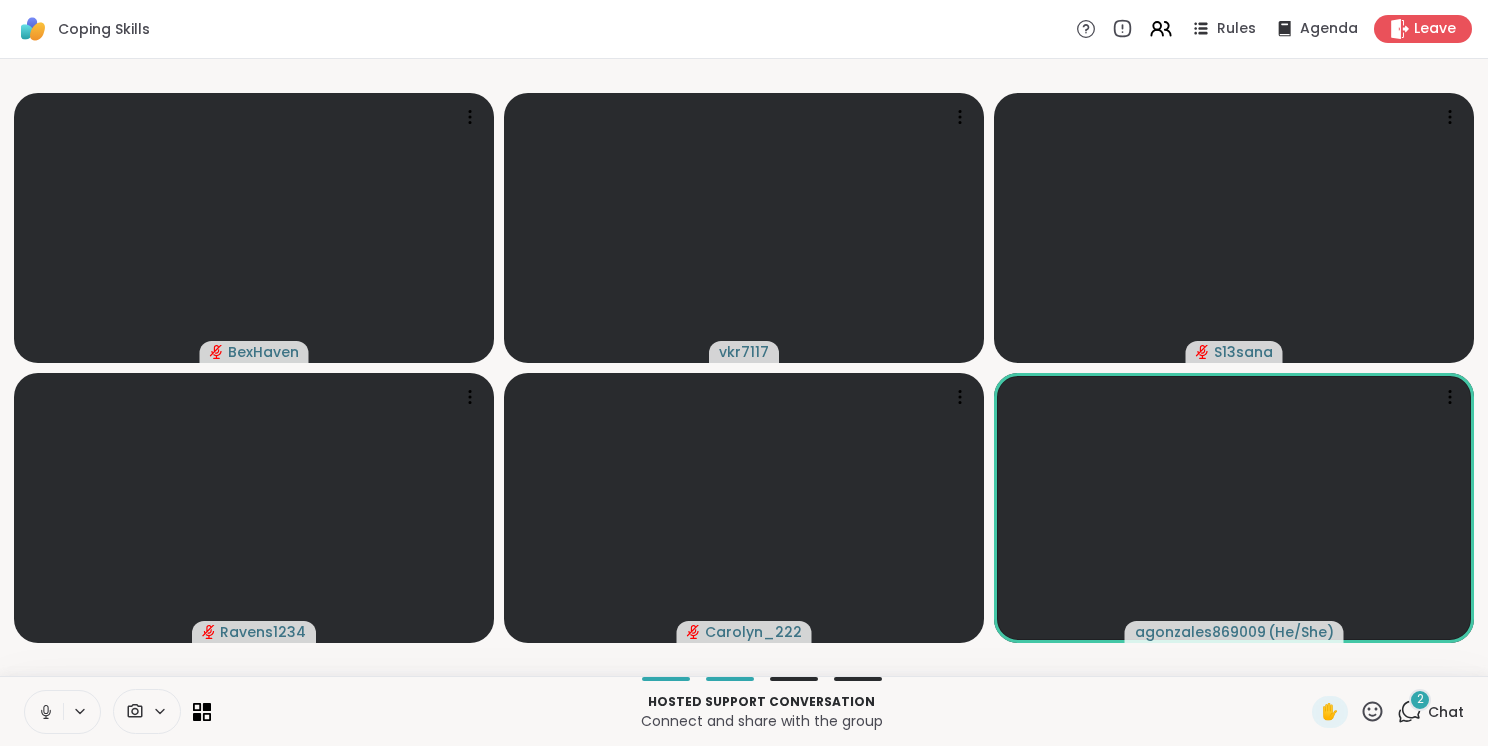 click 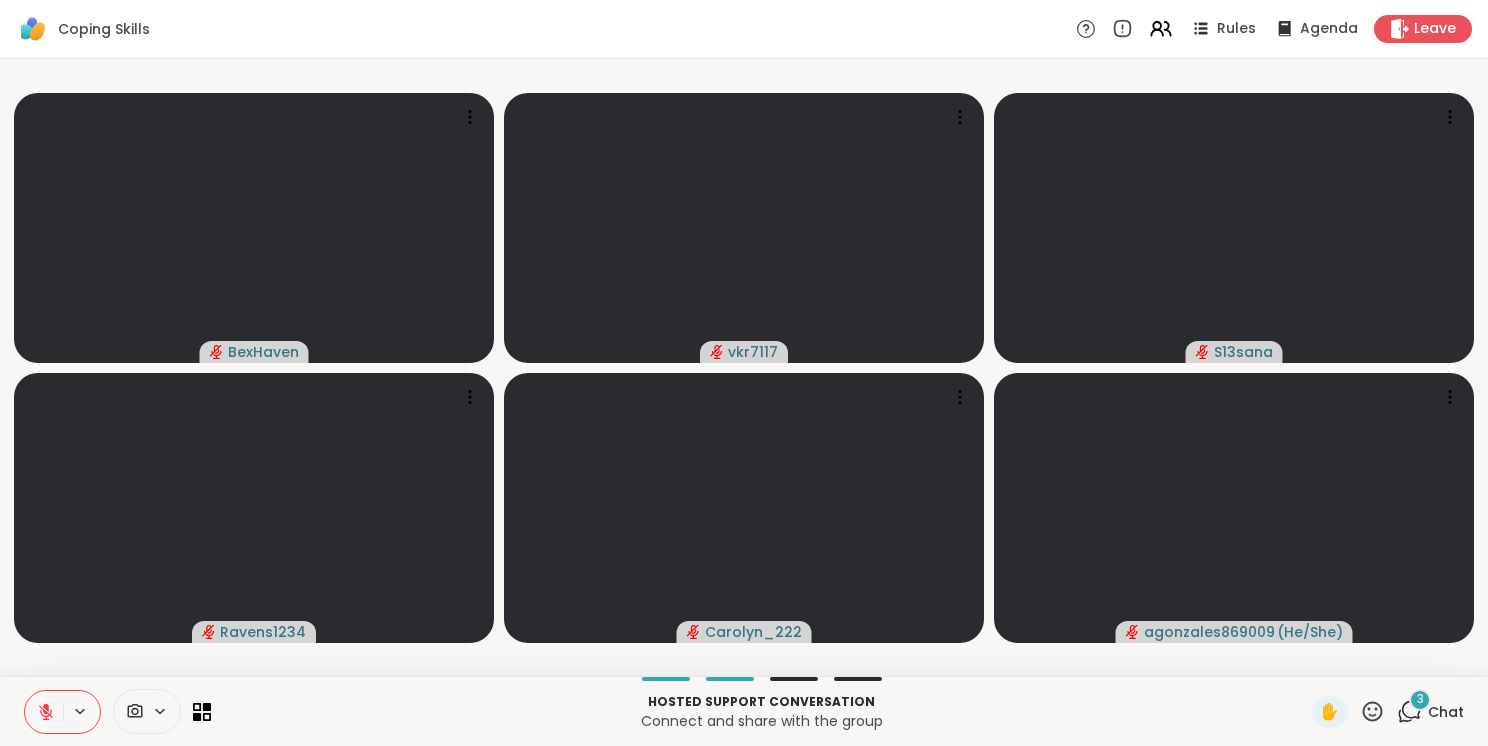 click 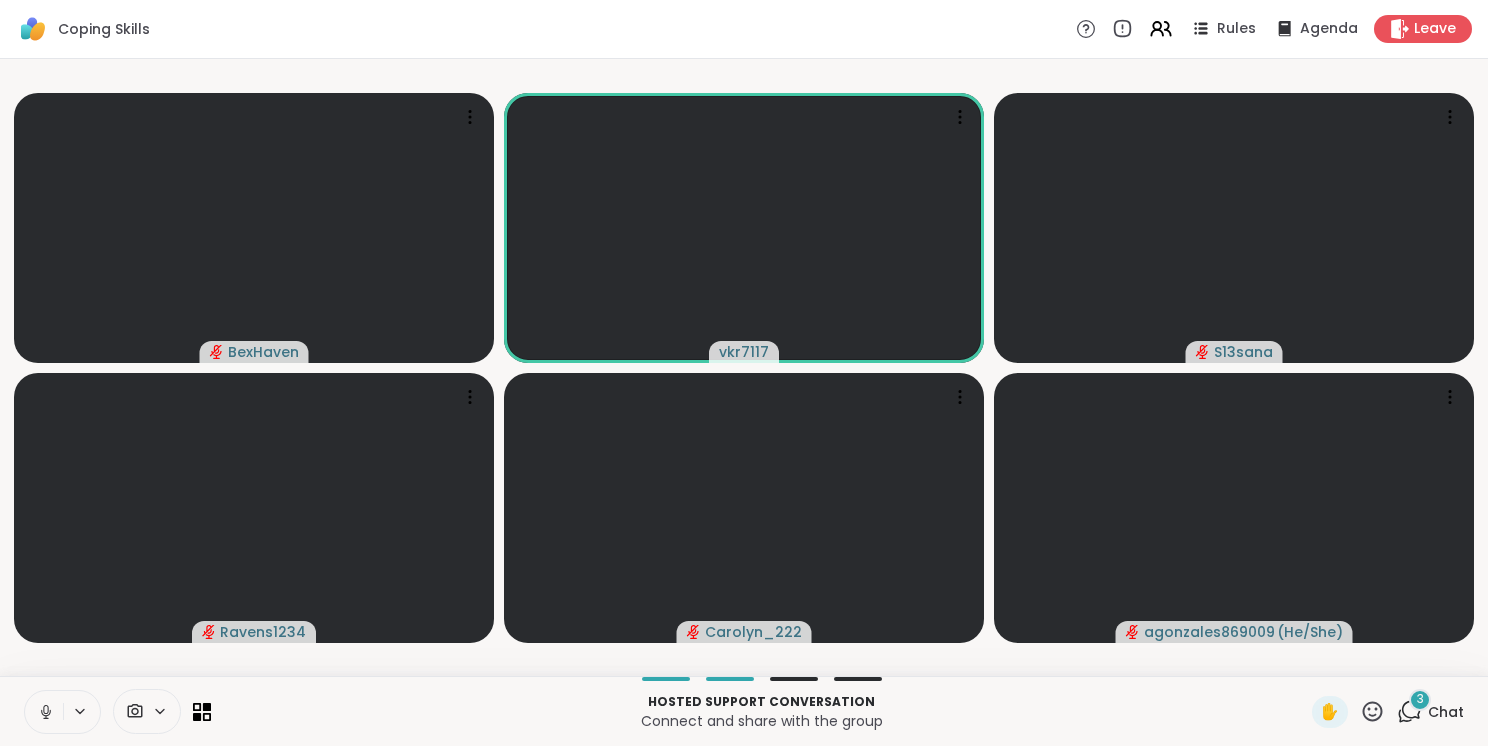 click at bounding box center [44, 712] 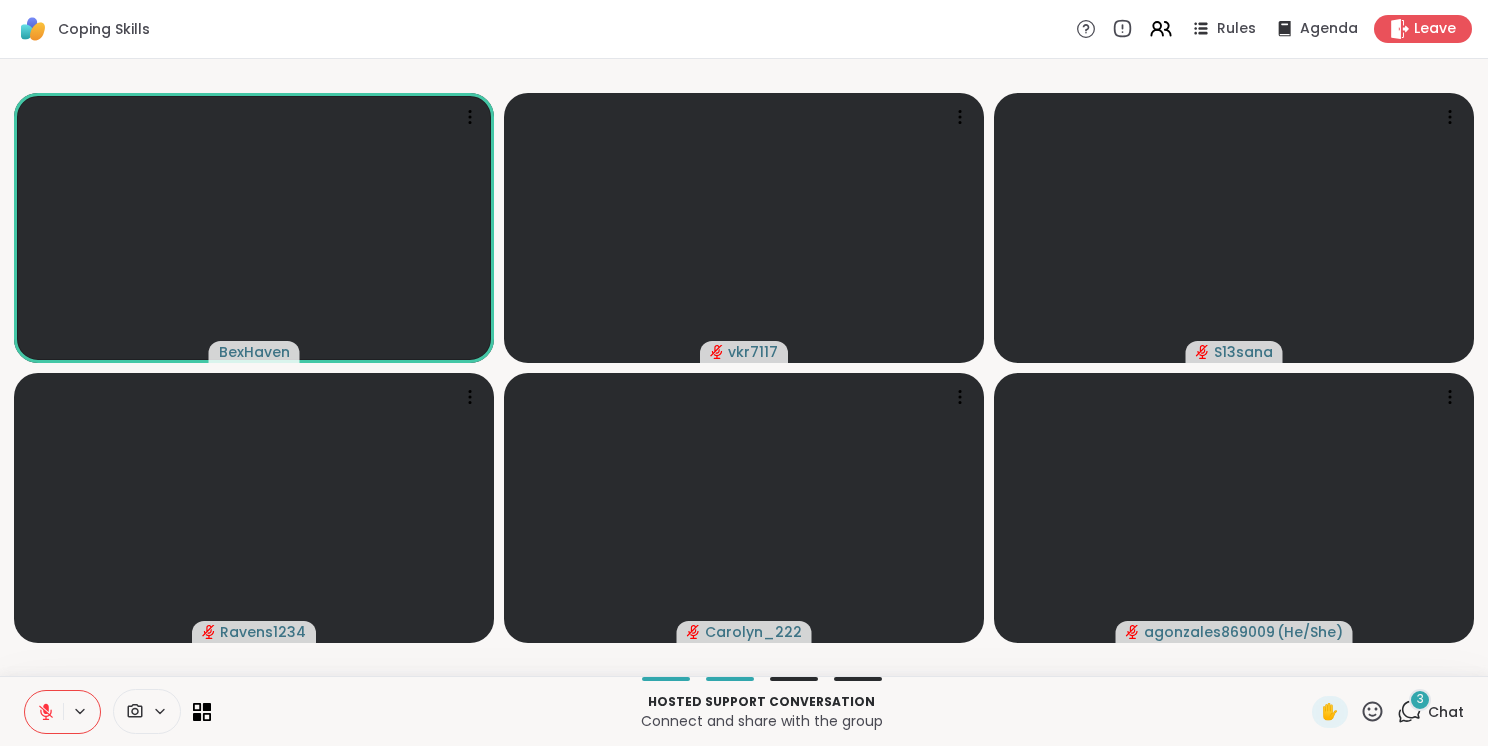 click at bounding box center (44, 712) 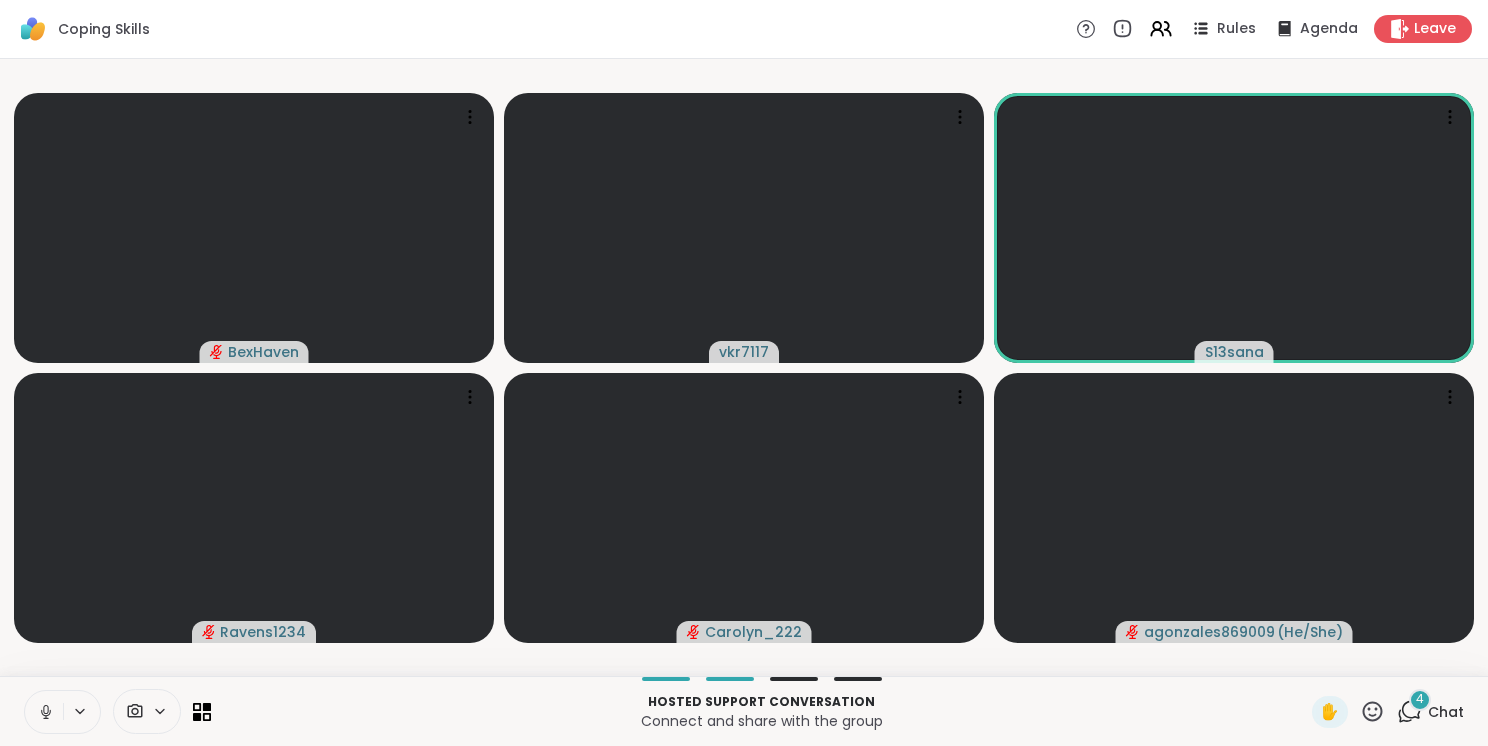 click 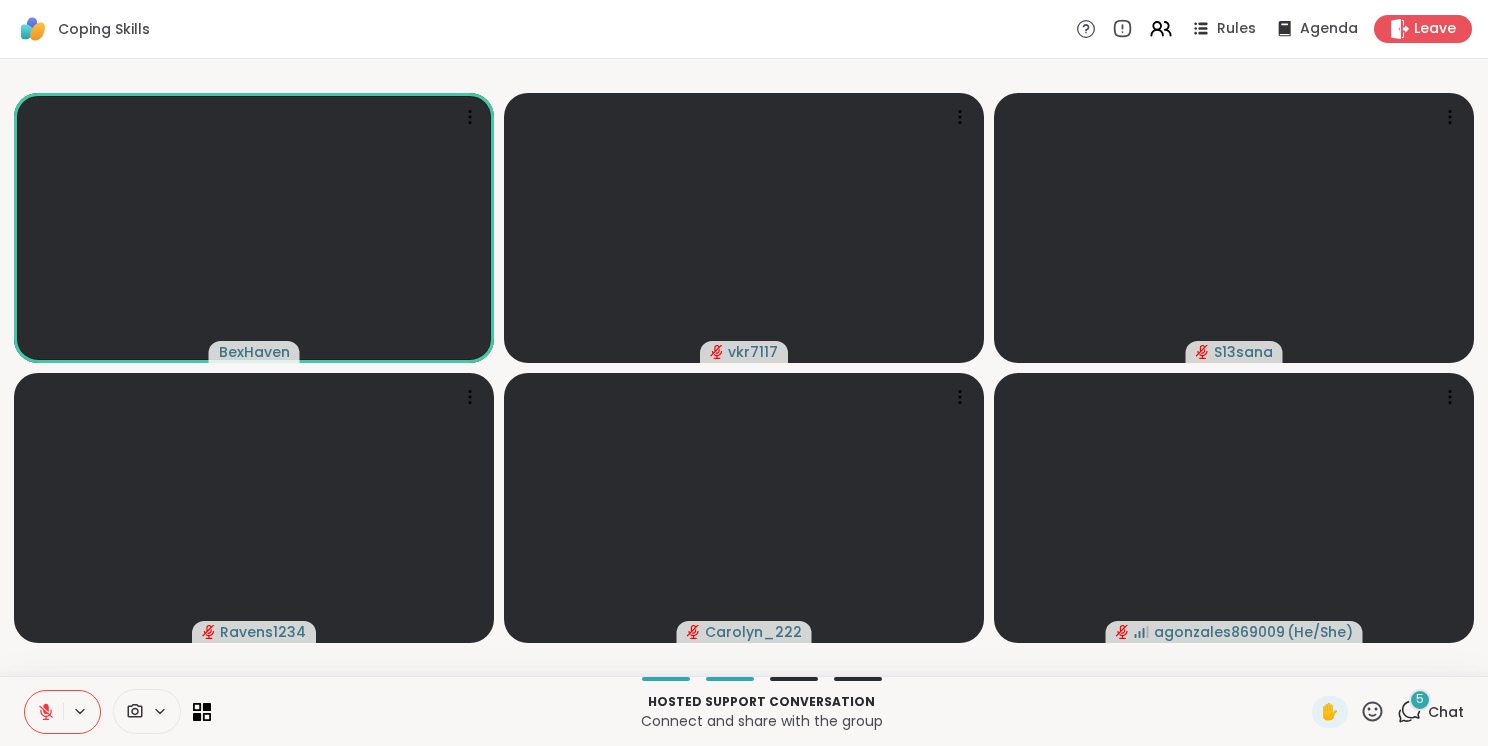 click on "5" at bounding box center [1420, 699] 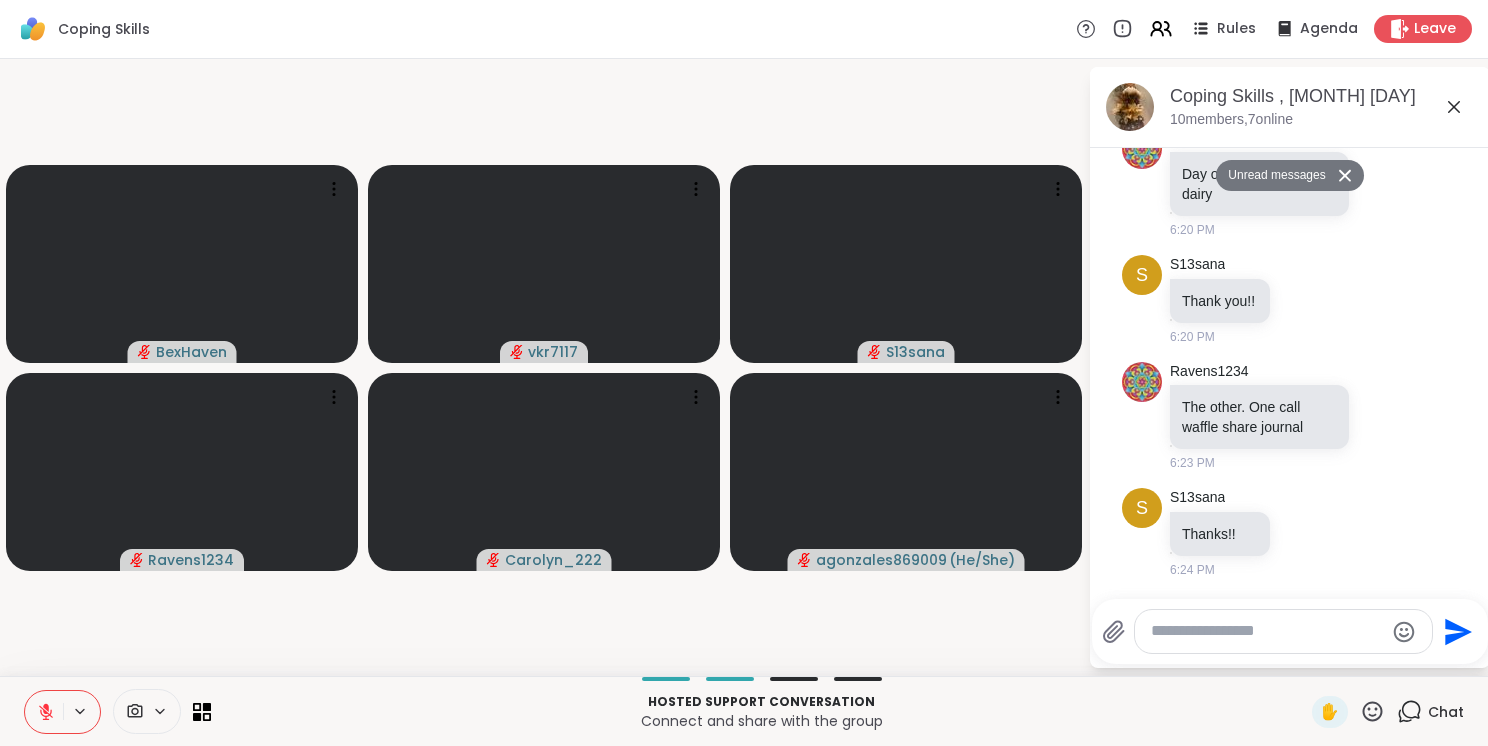 scroll, scrollTop: 1141, scrollLeft: 0, axis: vertical 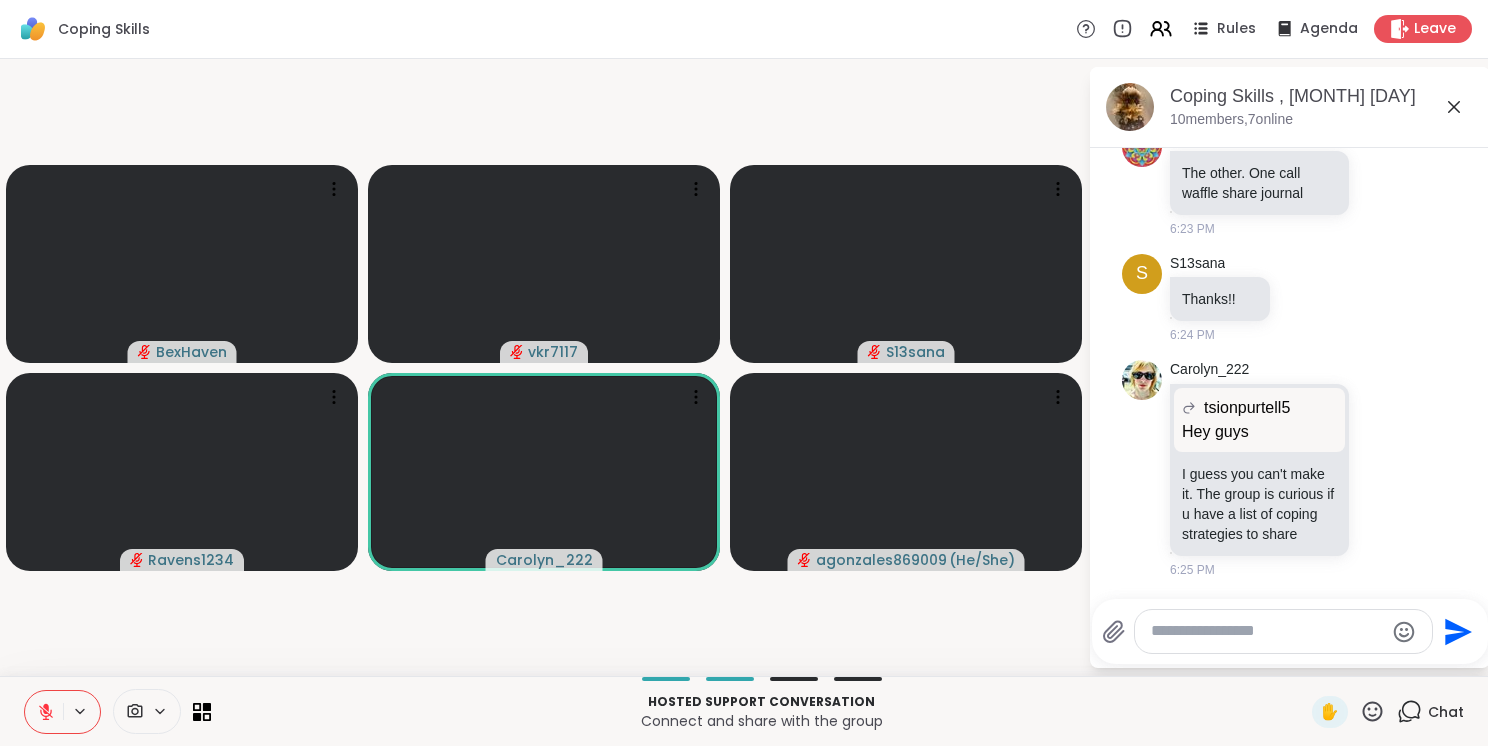 click at bounding box center [147, 711] 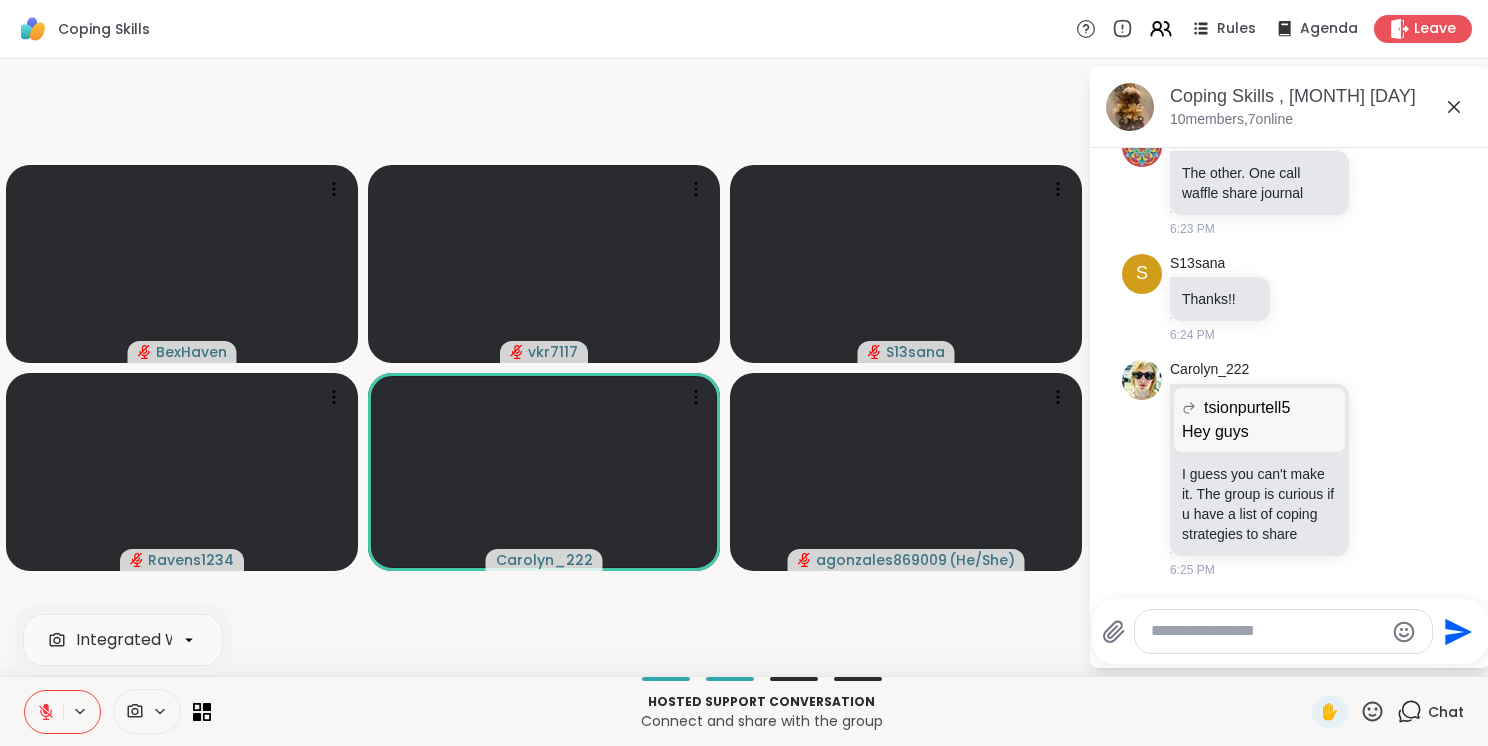 click 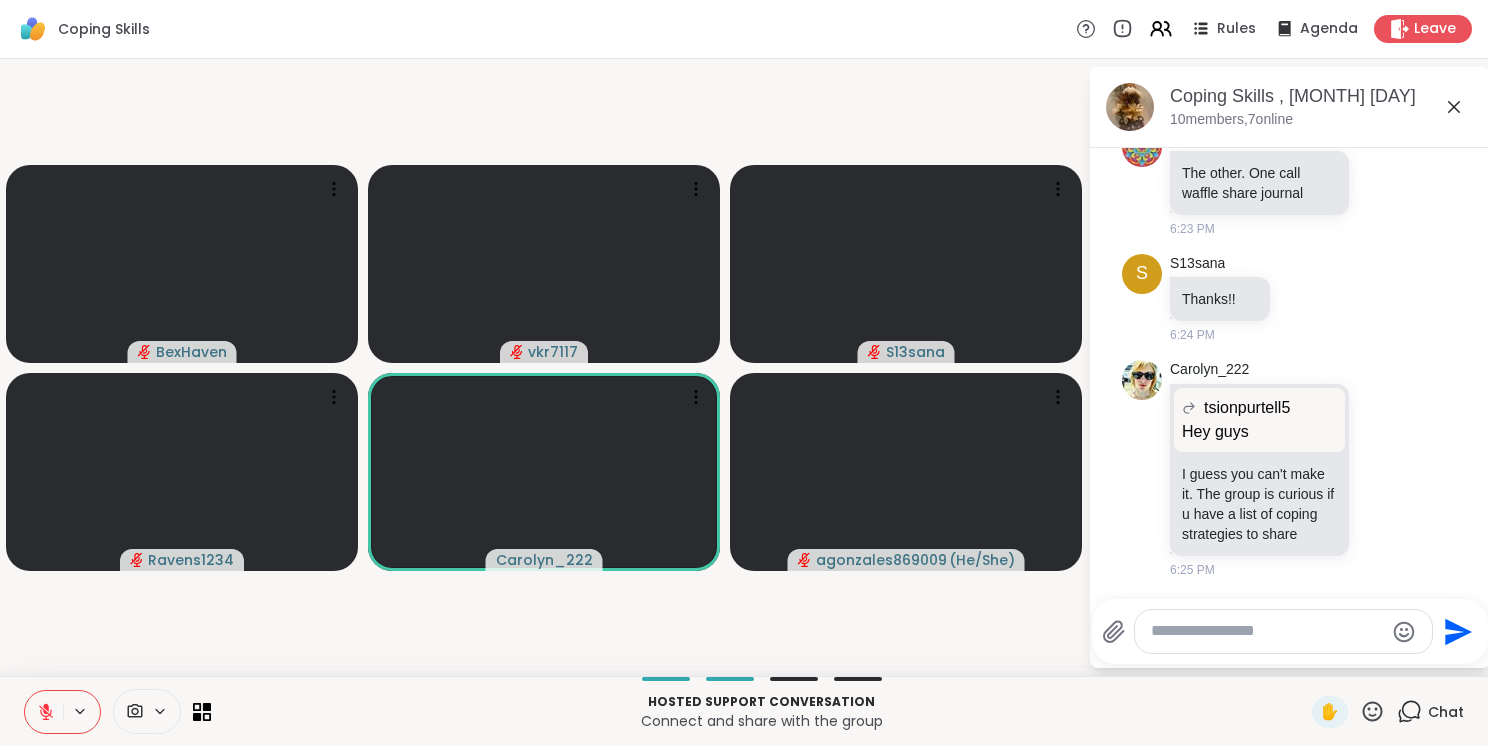 click 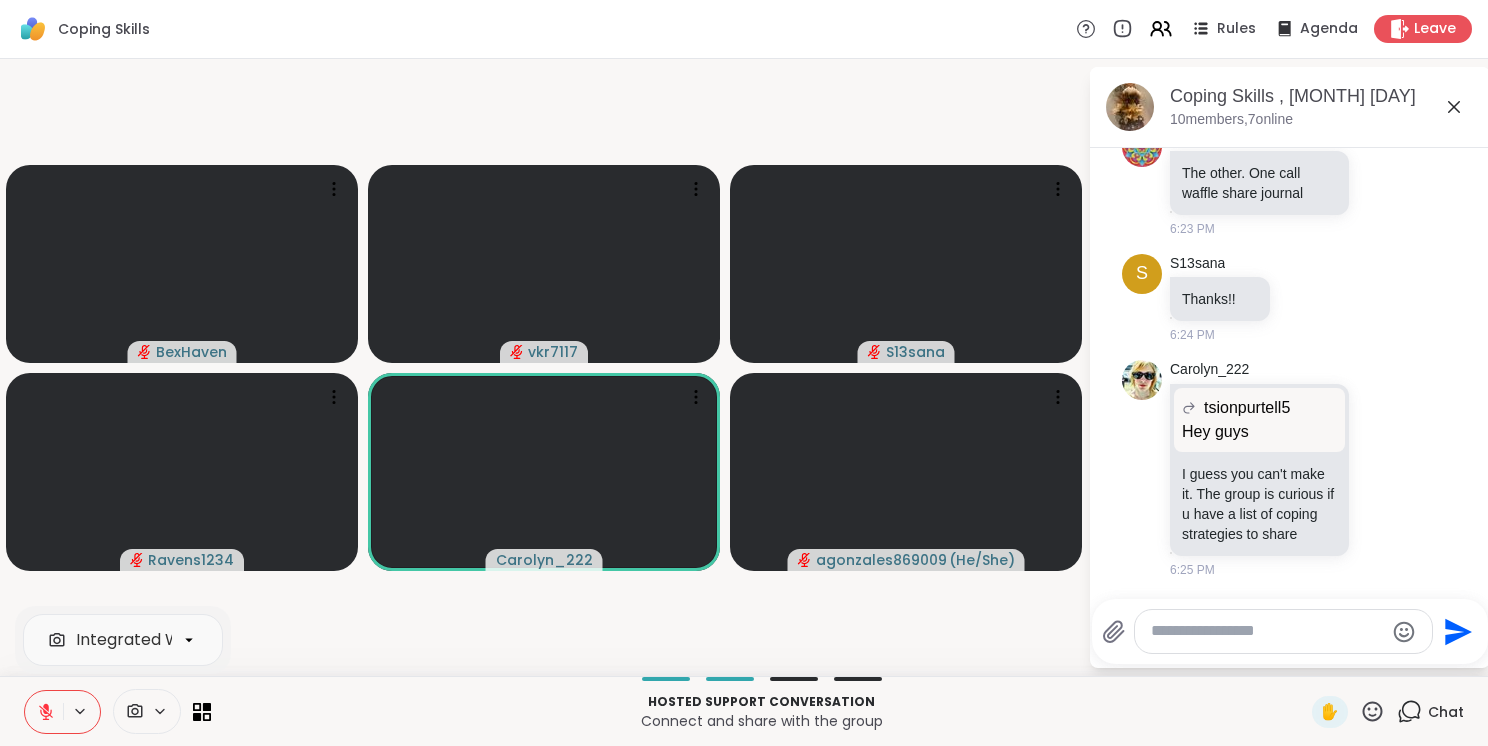 click 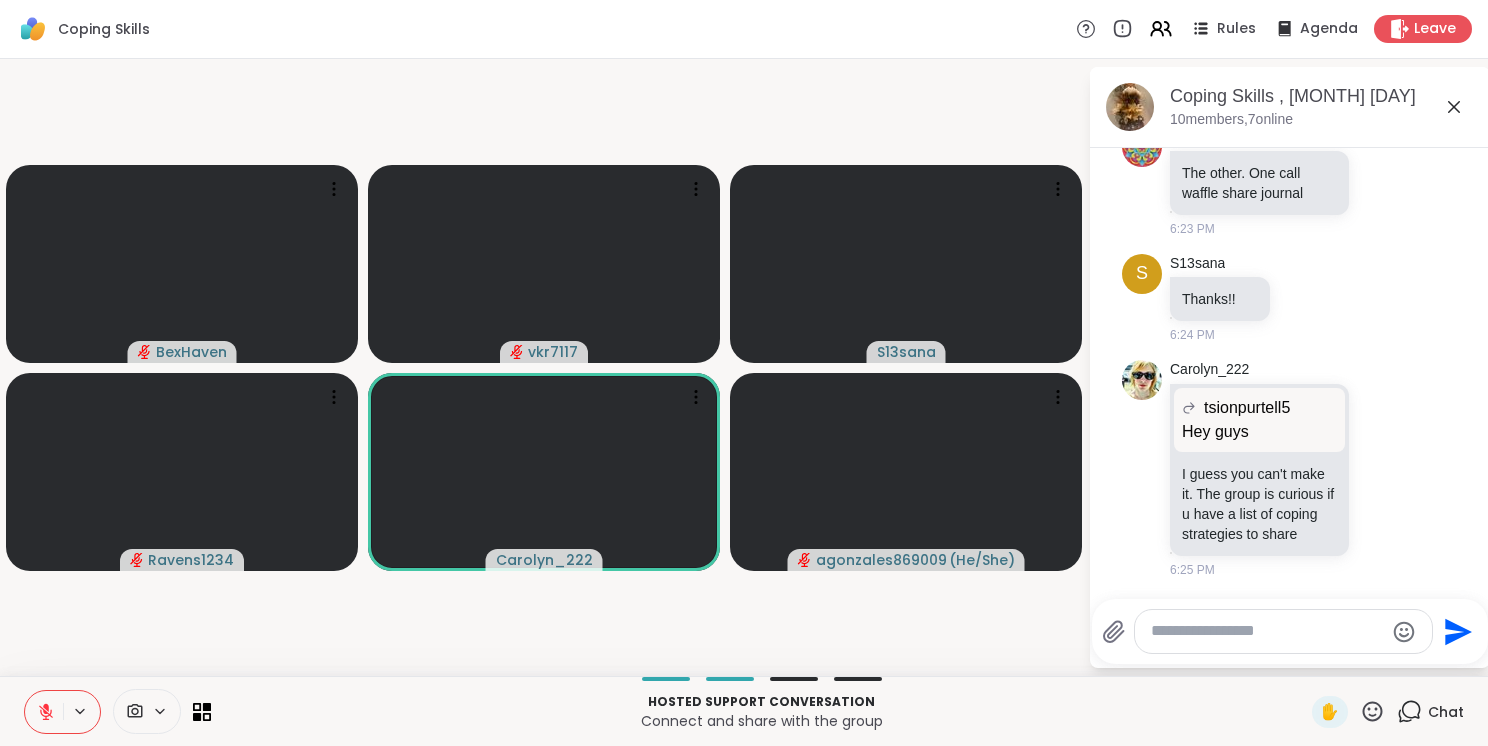 click 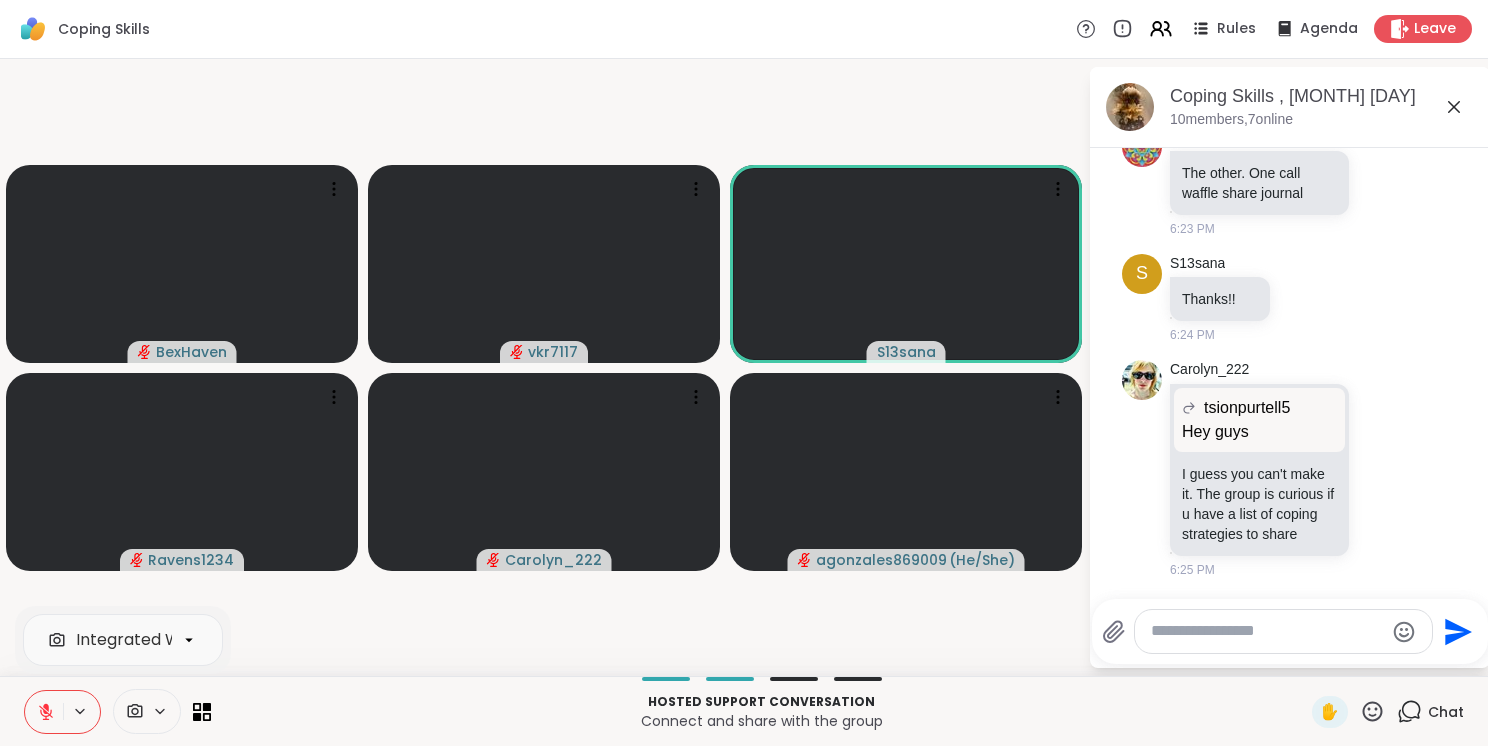 click 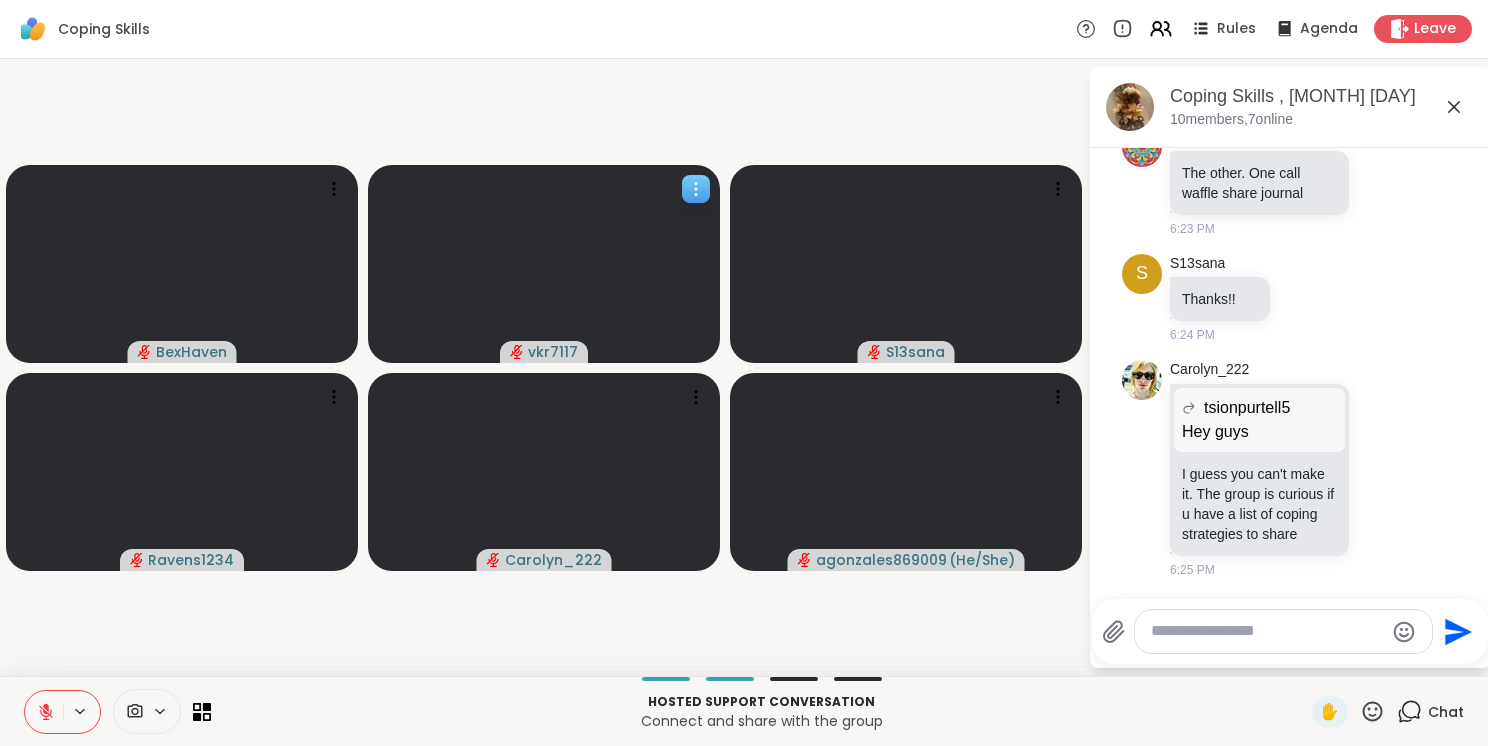click 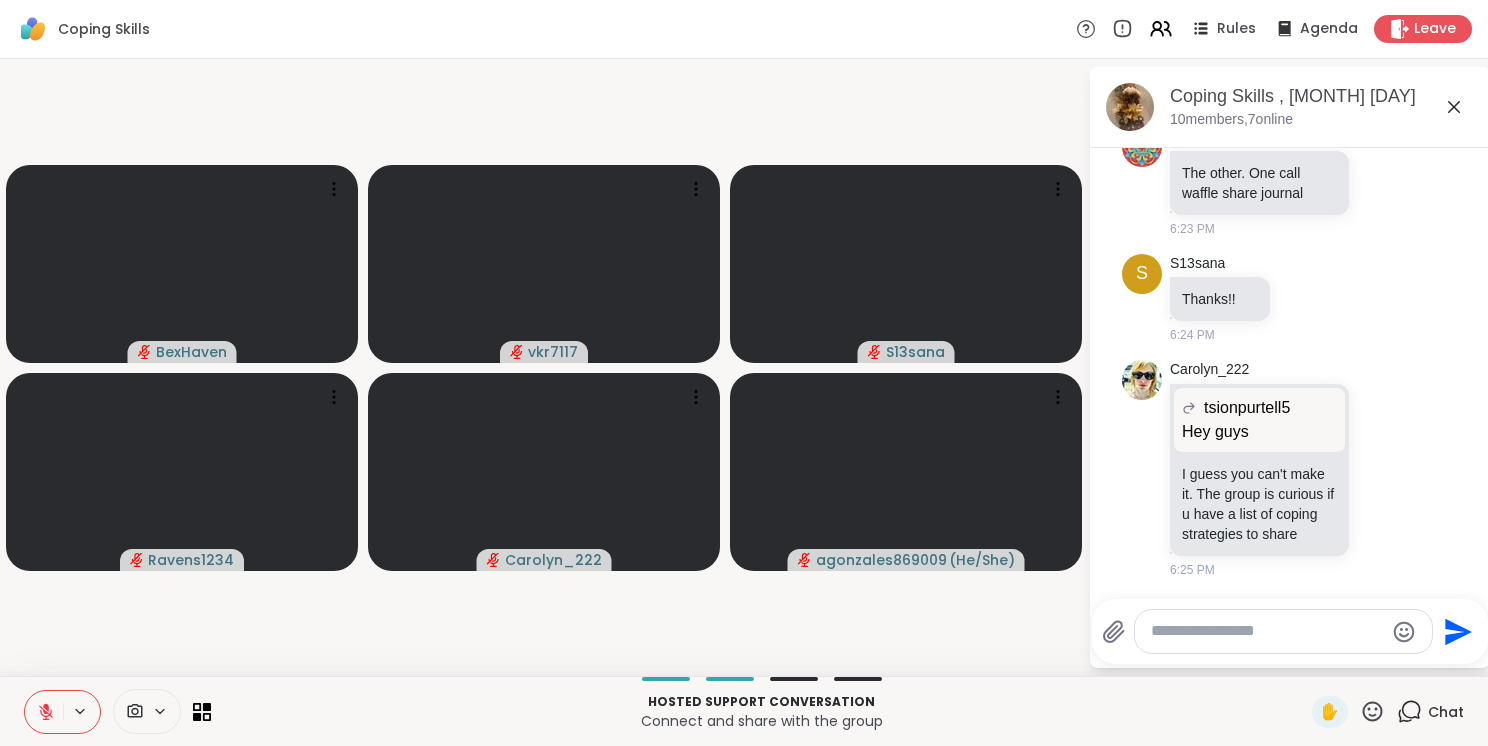 click on "[USERNAME] [USERNAME] [USERNAME] [USERNAME] [USERNAME] ( [PRONOUN] )" at bounding box center [544, 367] 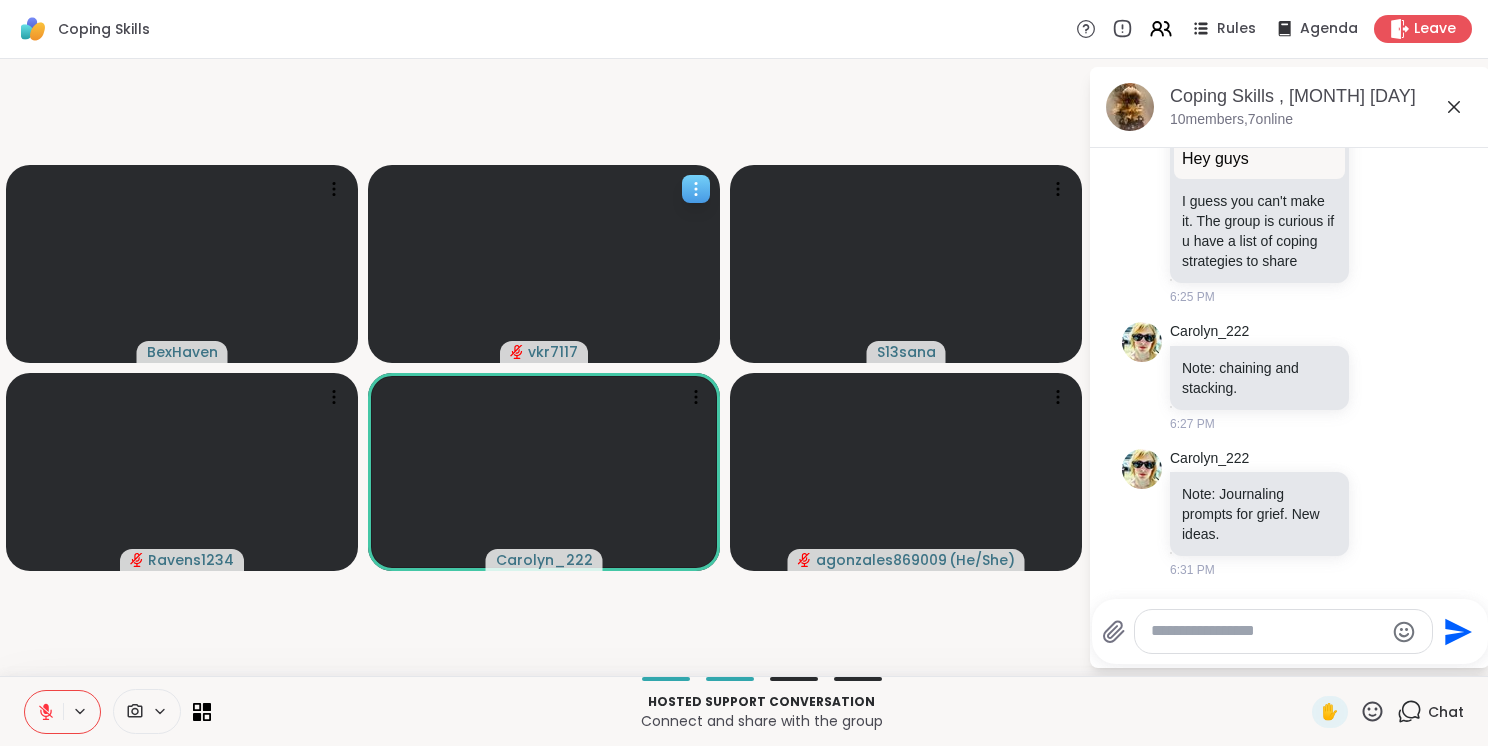 scroll, scrollTop: 1540, scrollLeft: 0, axis: vertical 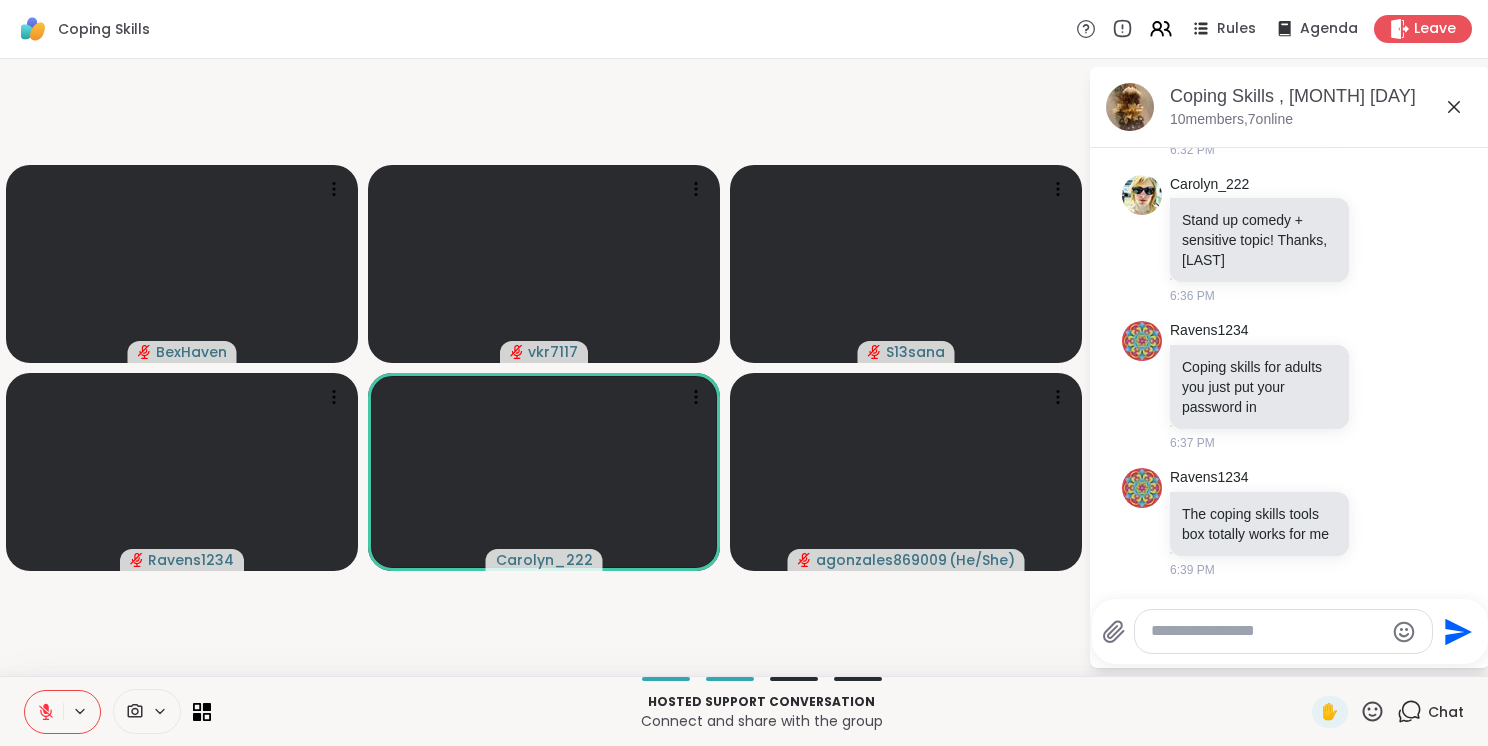click at bounding box center [44, 712] 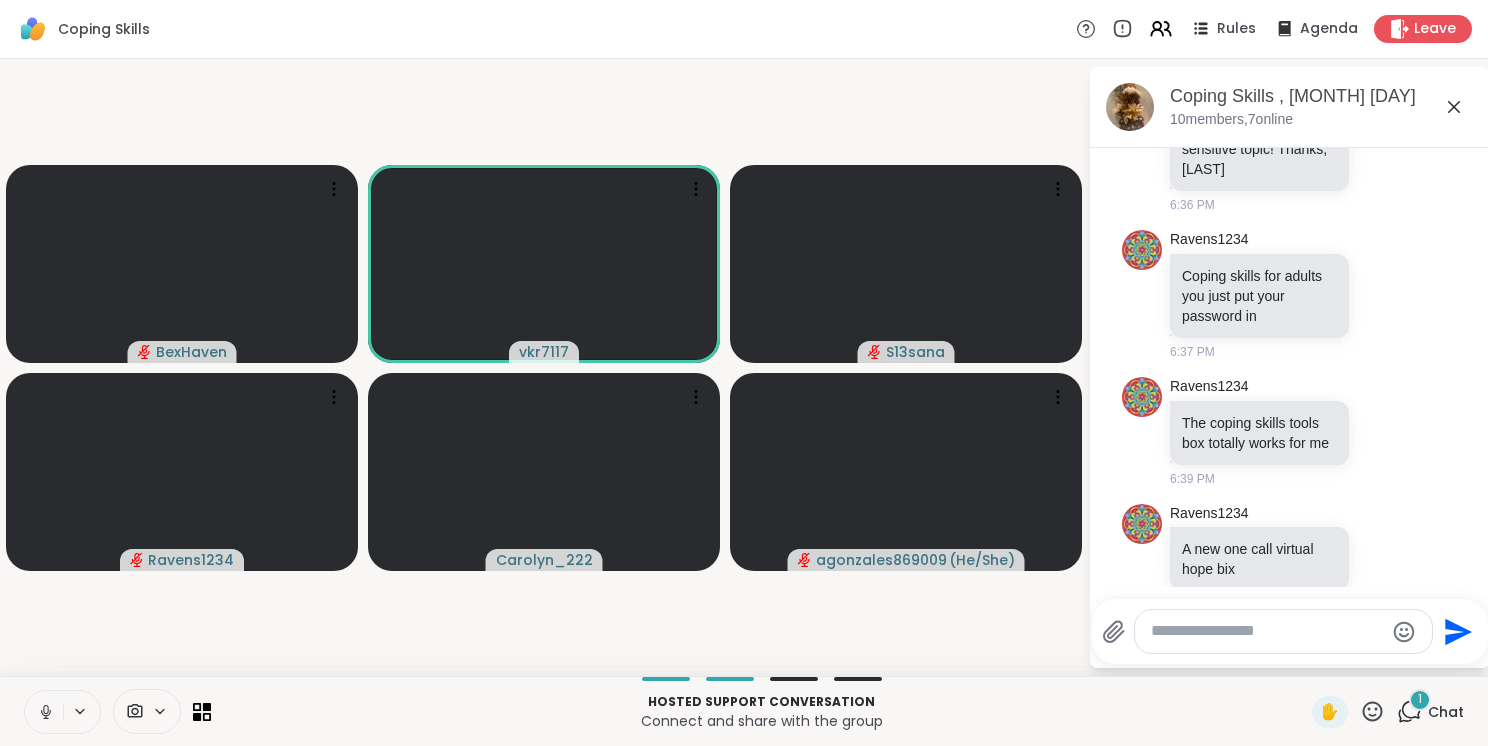 scroll, scrollTop: 2104, scrollLeft: 0, axis: vertical 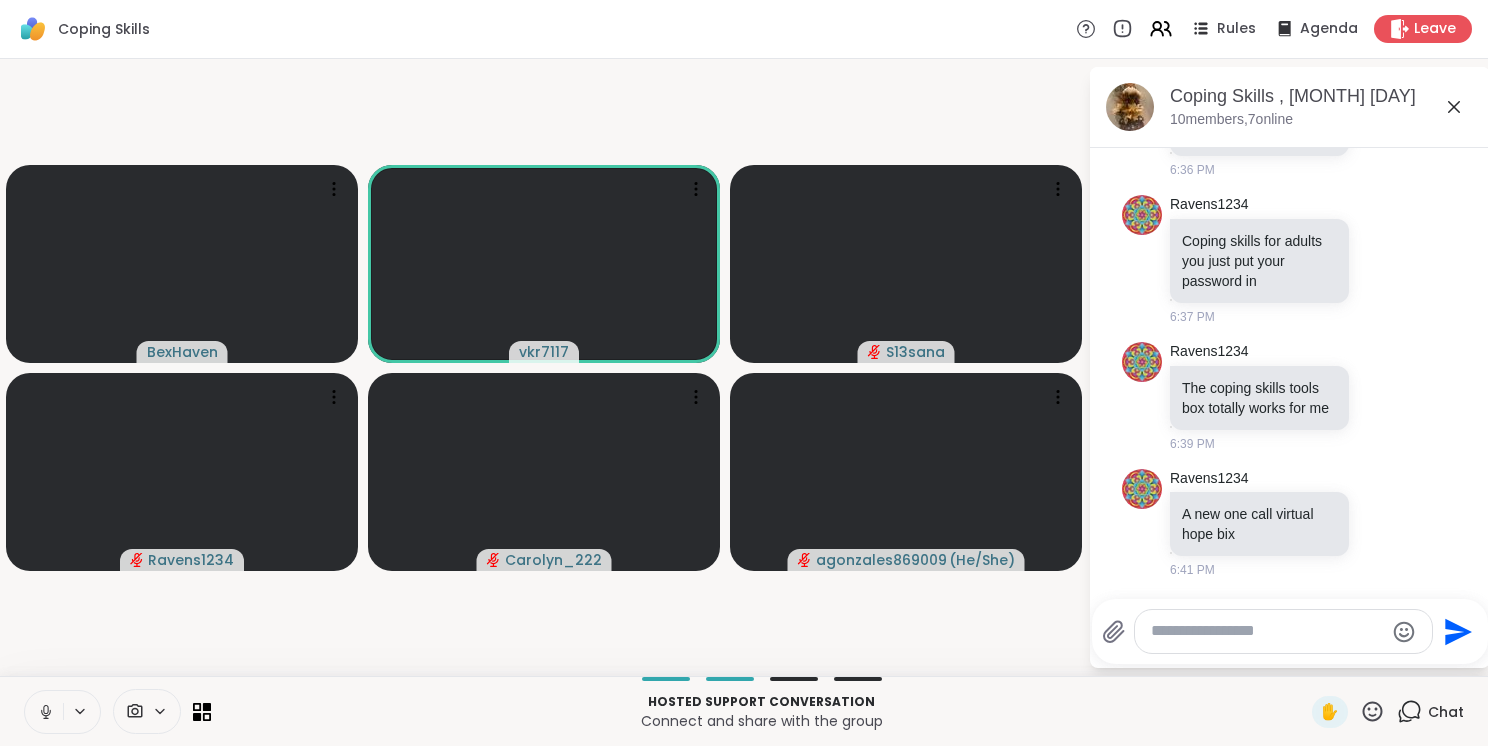 click 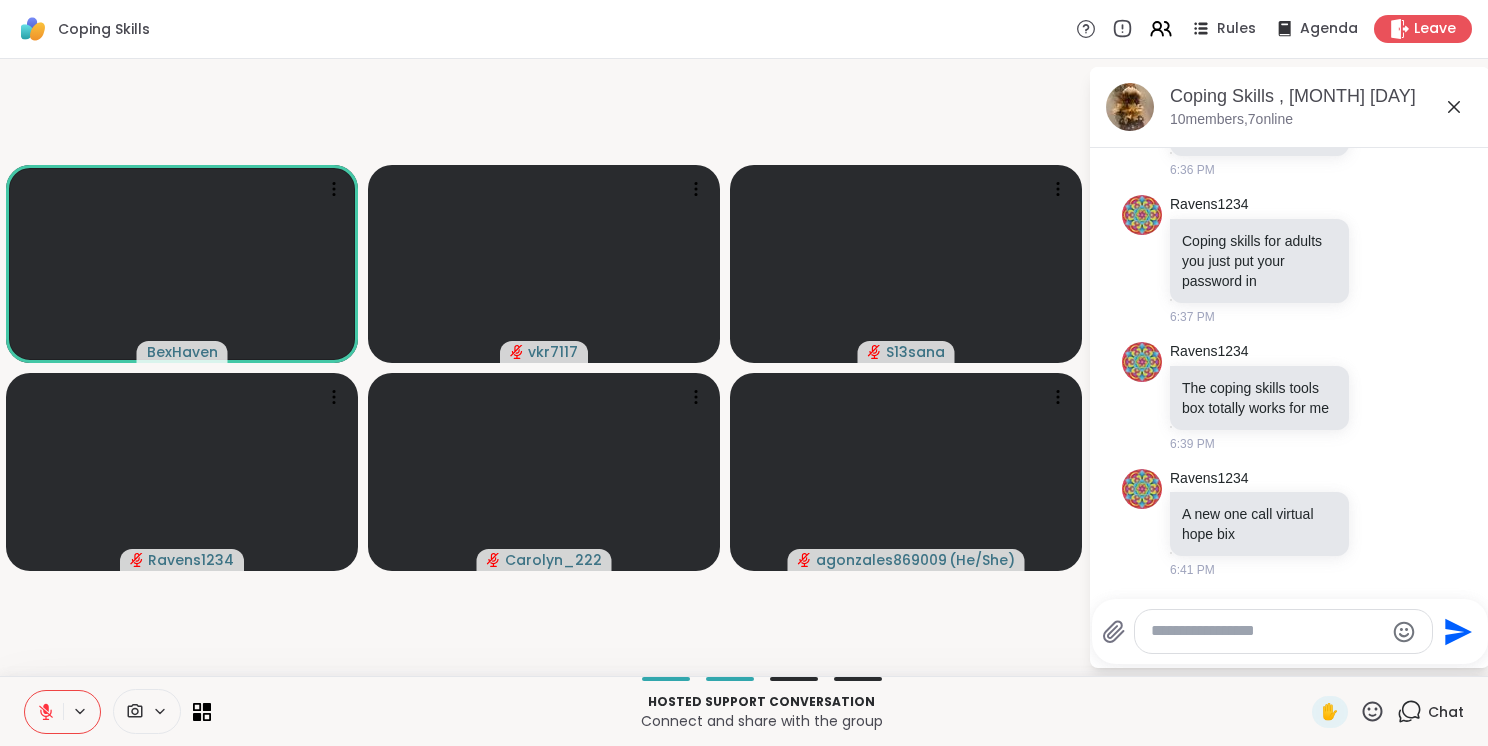 click at bounding box center (44, 712) 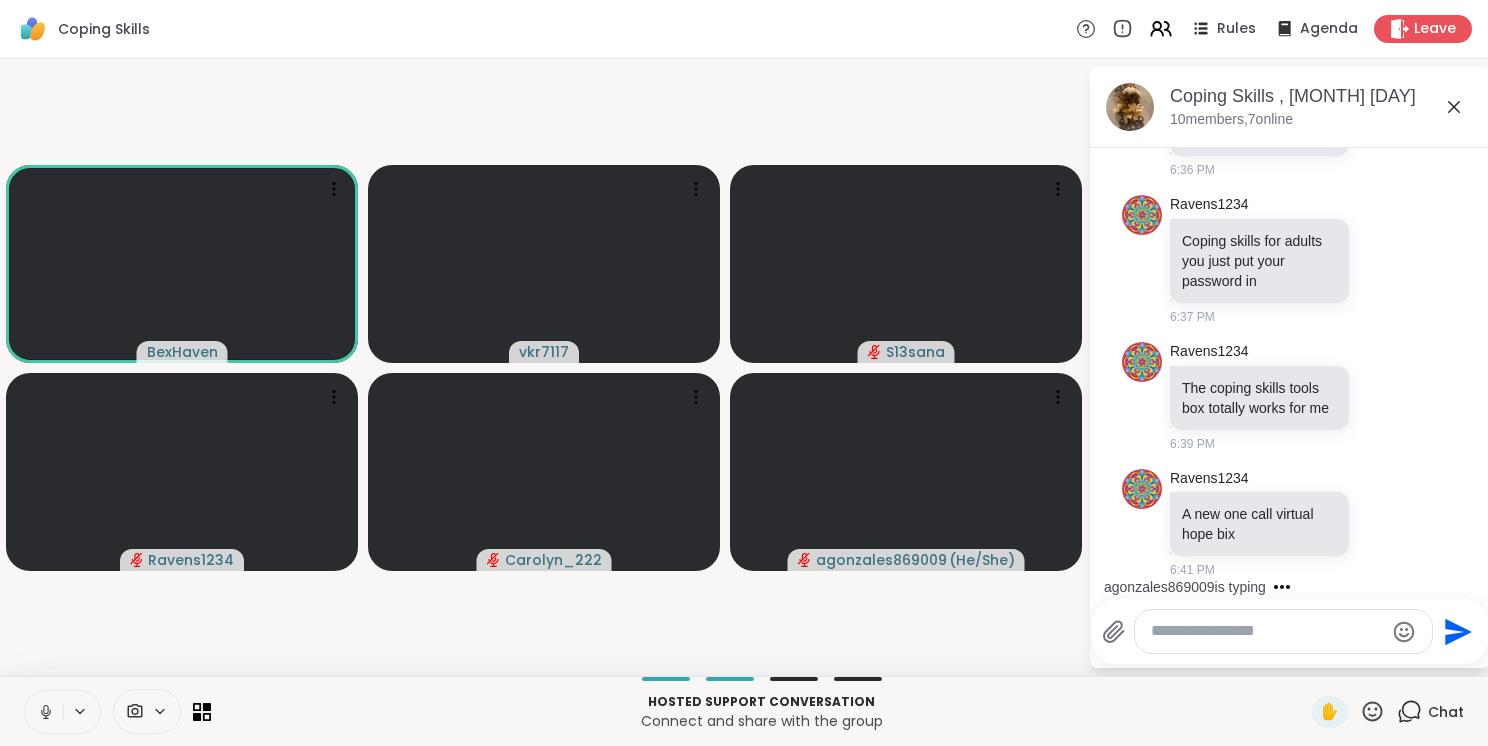 click 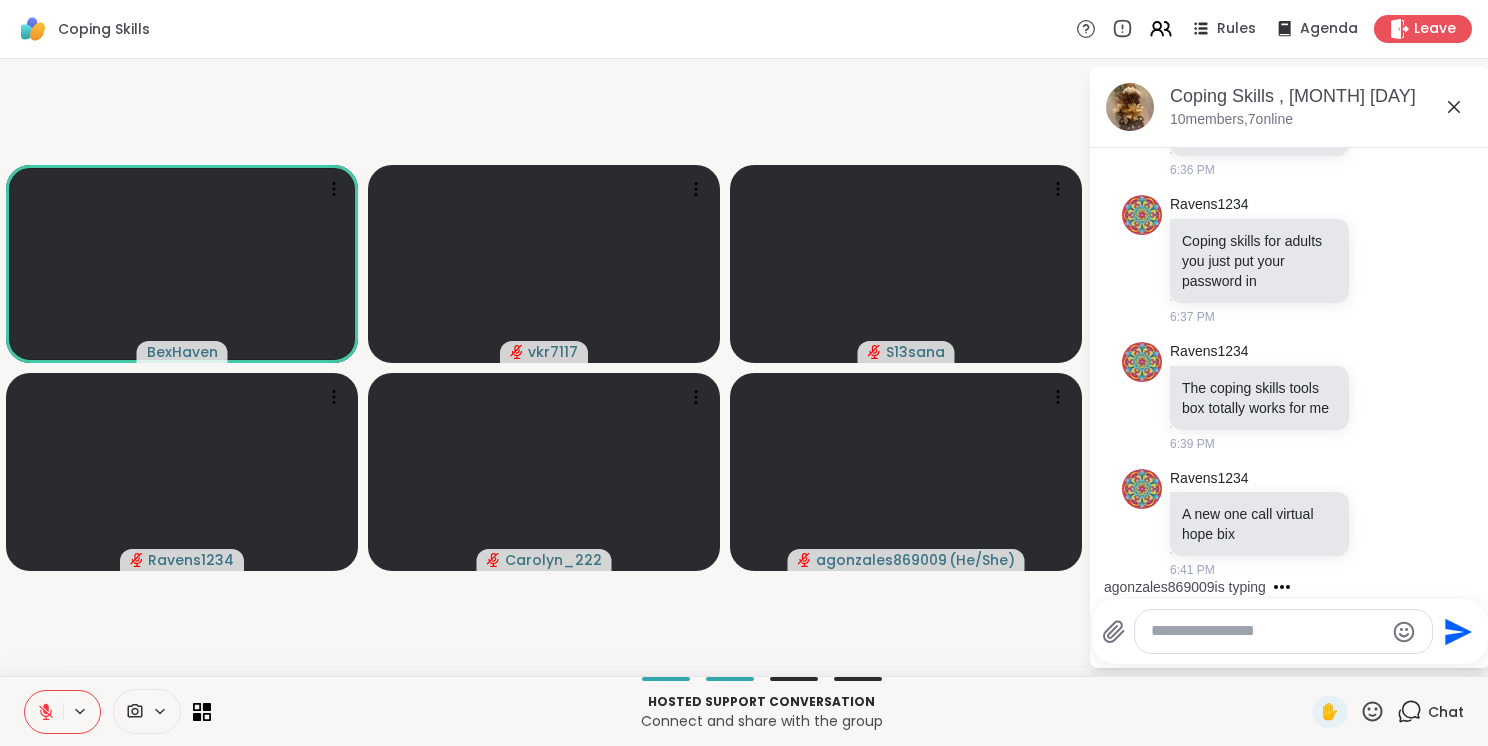 scroll, scrollTop: 2347, scrollLeft: 0, axis: vertical 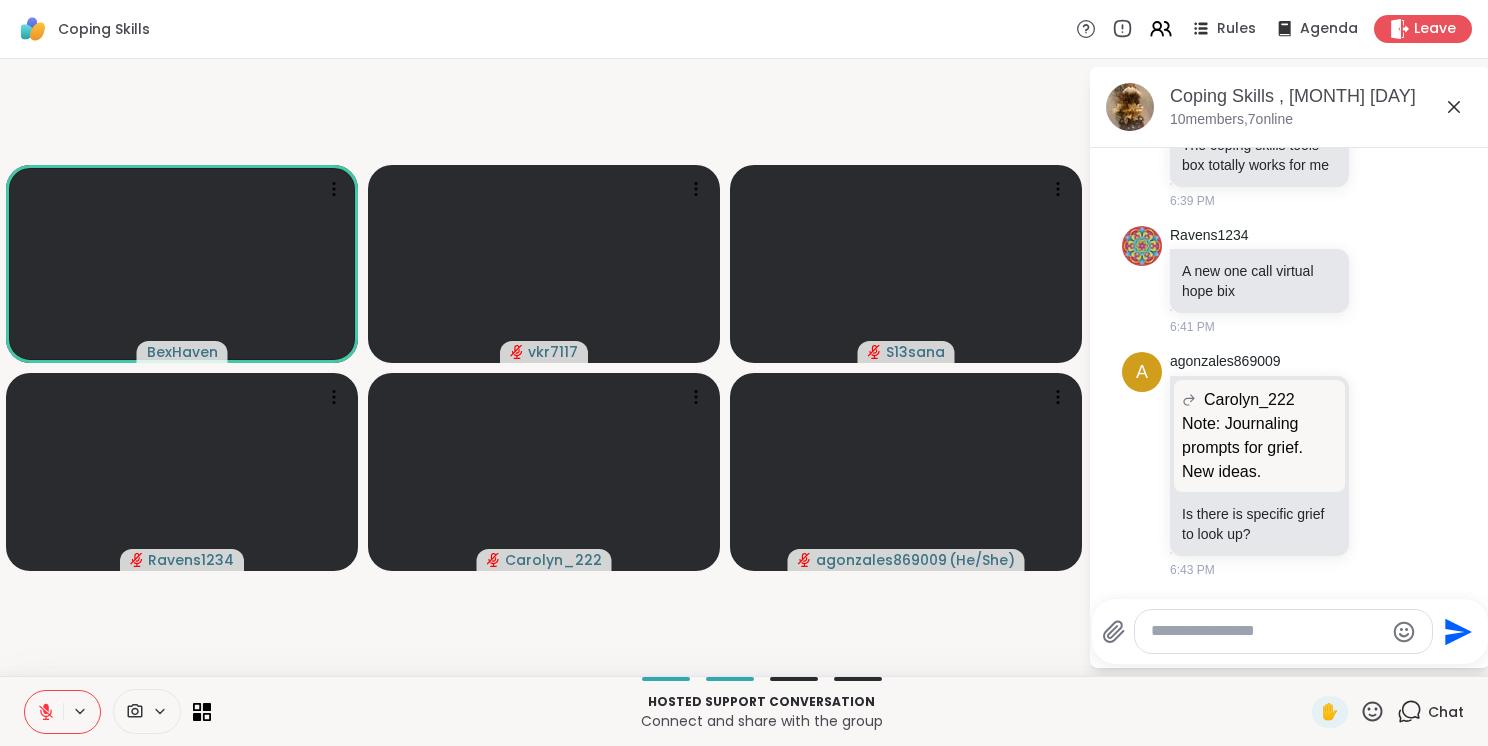 click 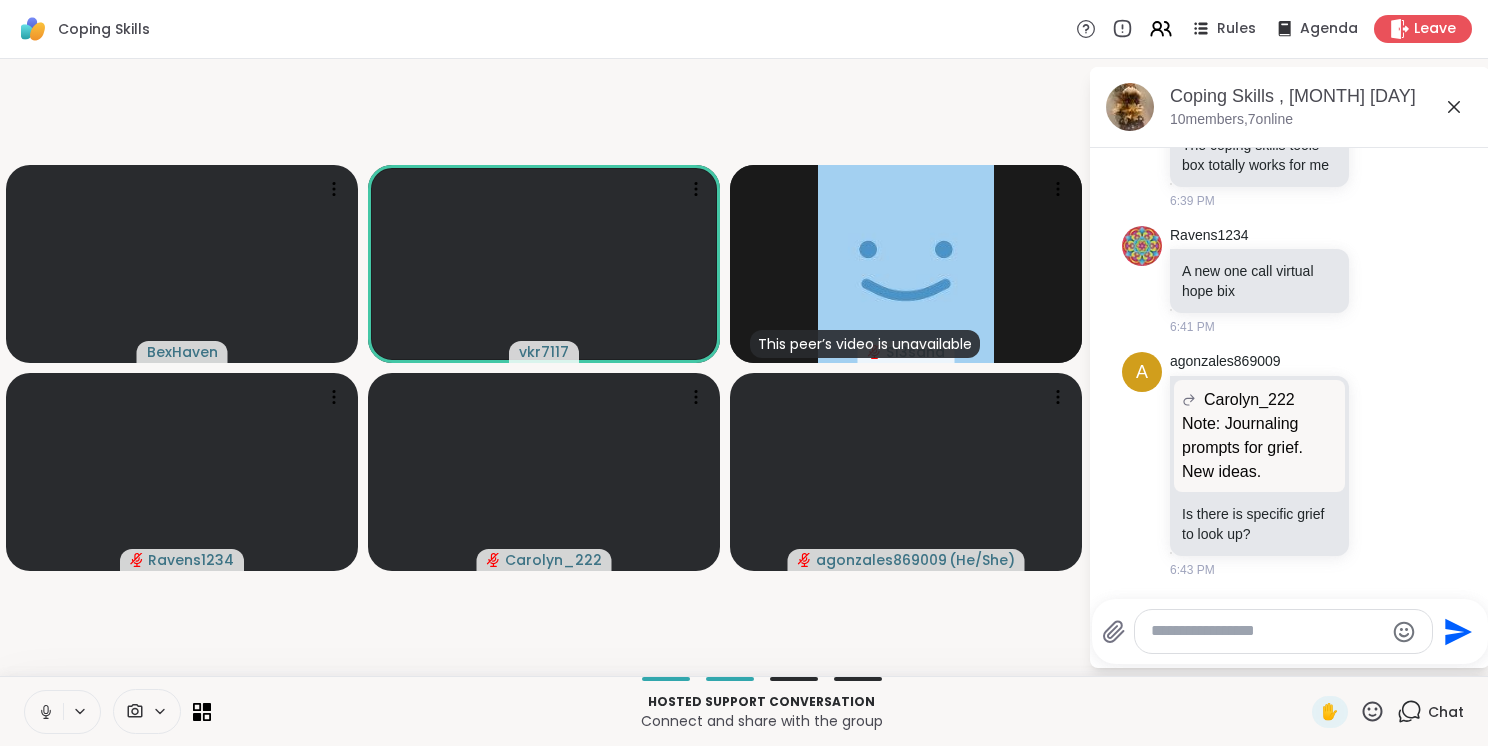 click 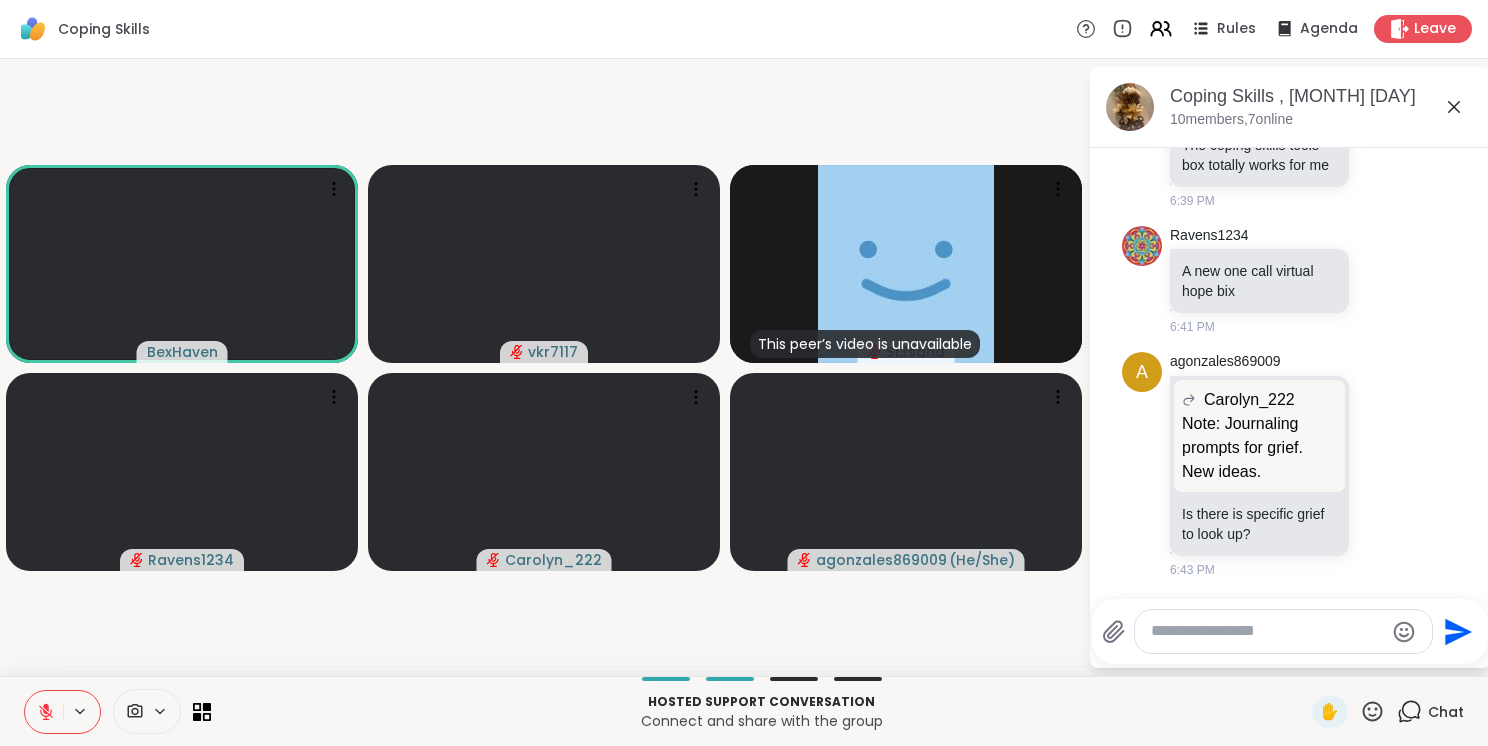 click 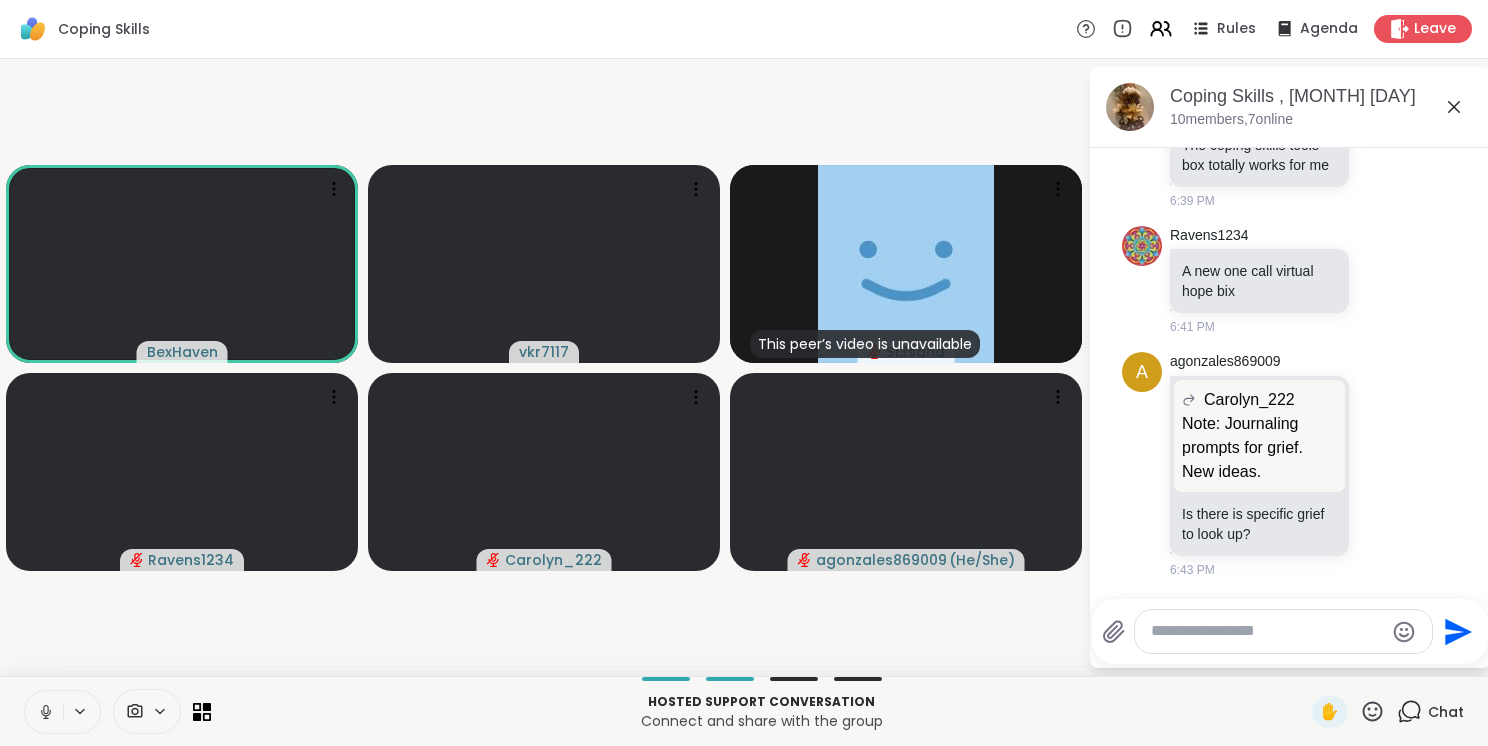 click 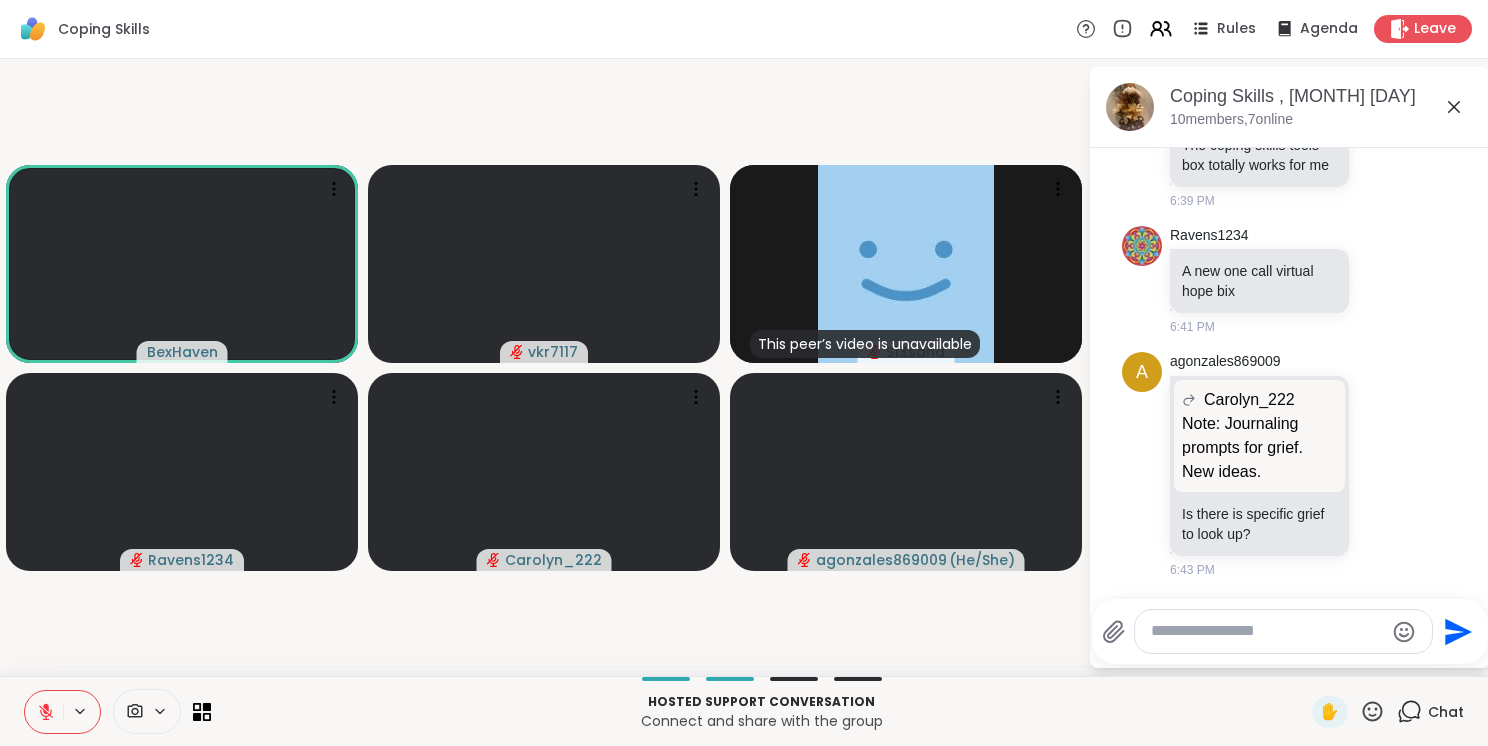 click 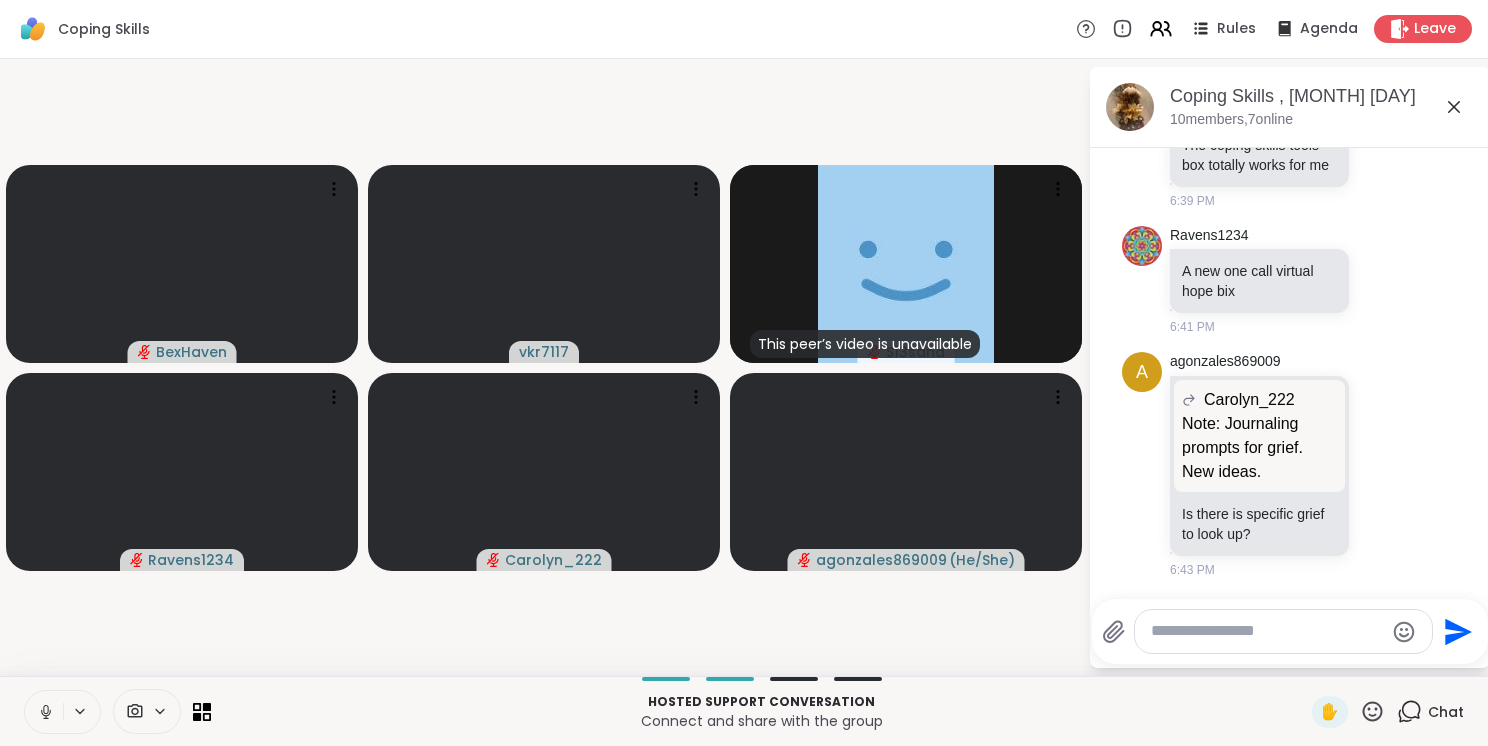 click 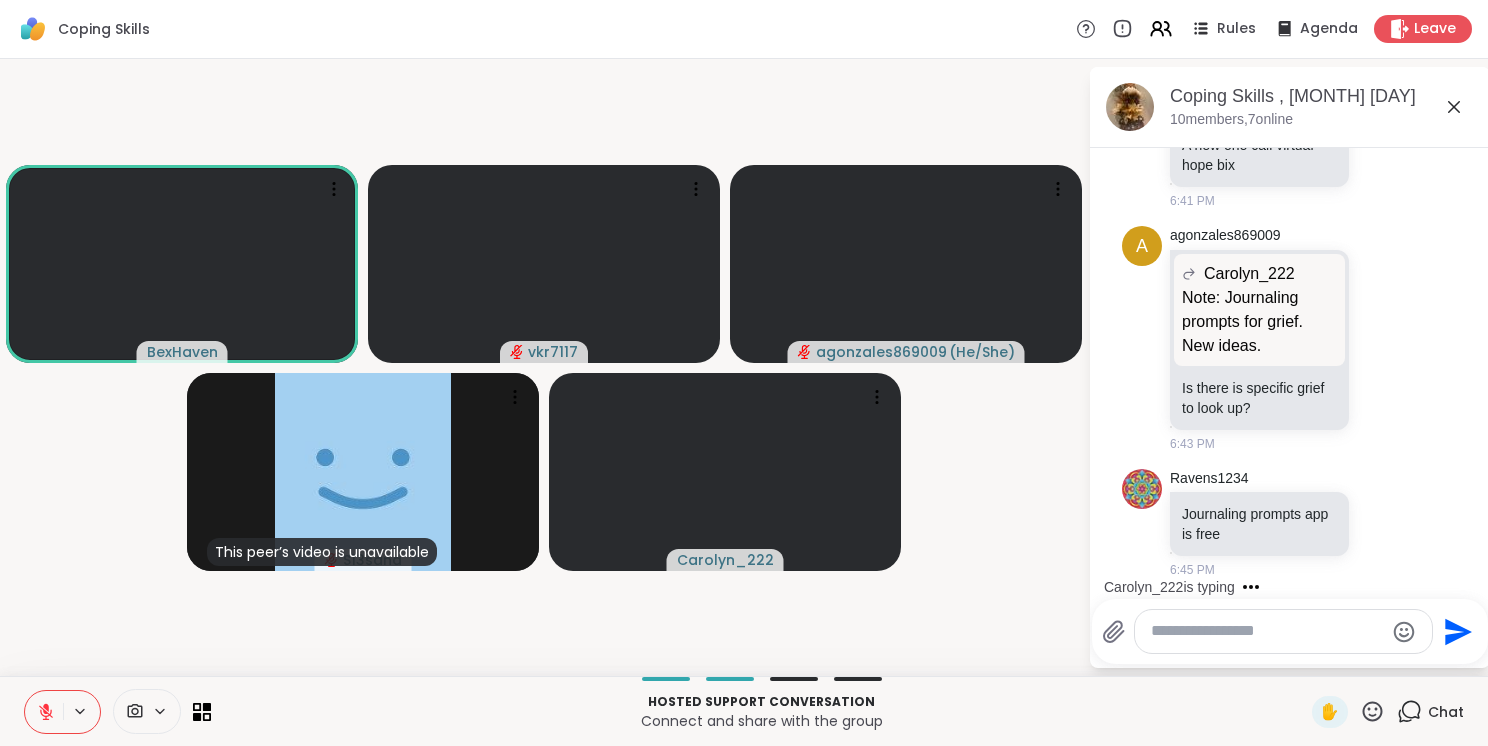 scroll, scrollTop: 2580, scrollLeft: 0, axis: vertical 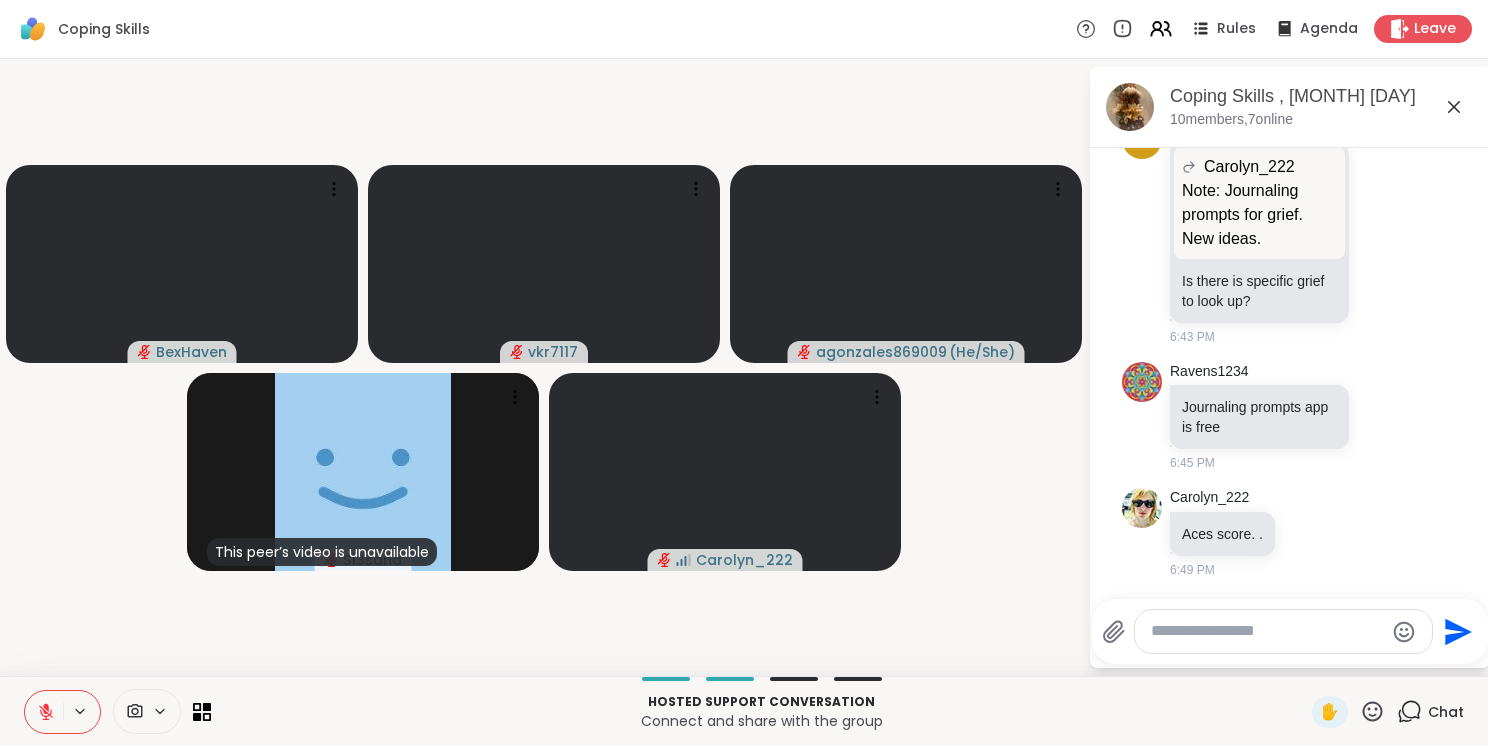 click 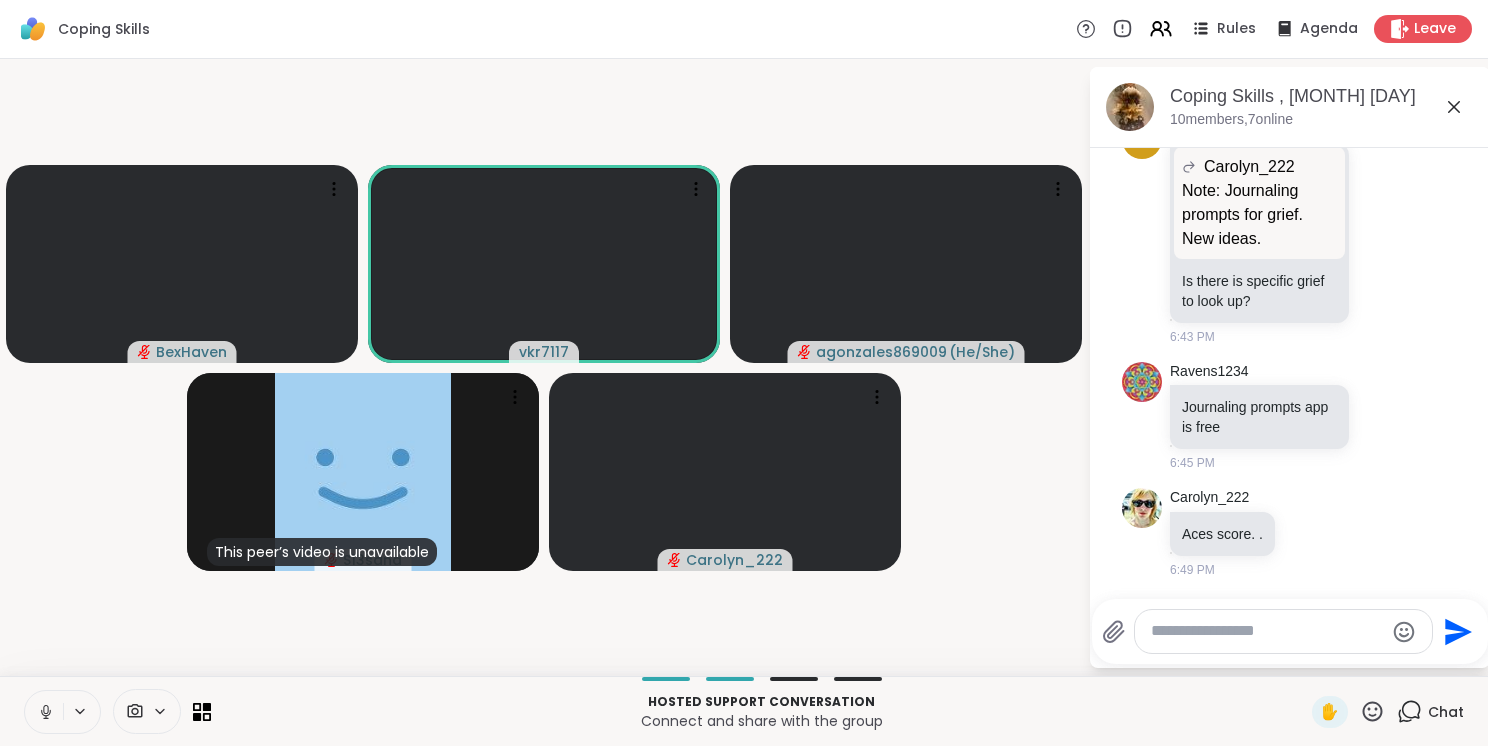 click 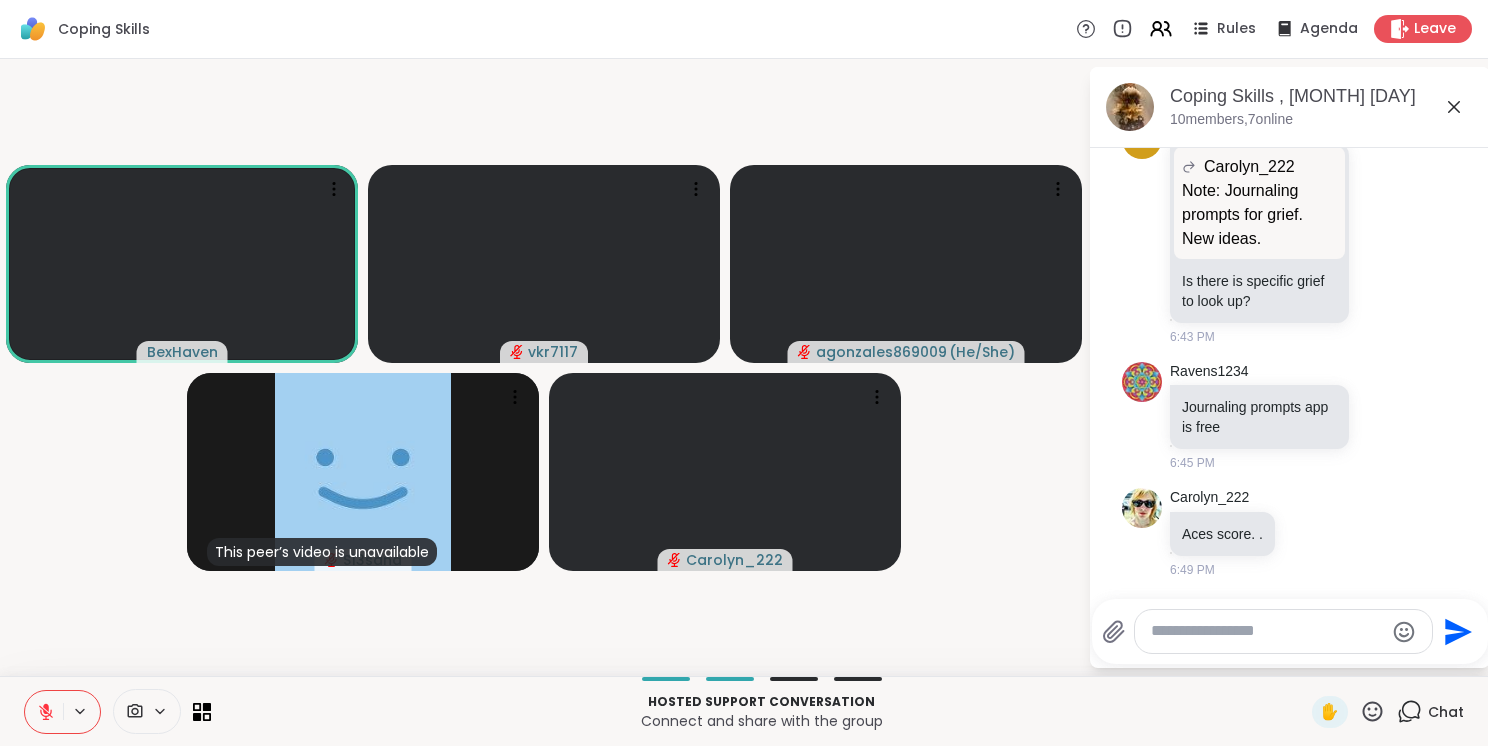 click 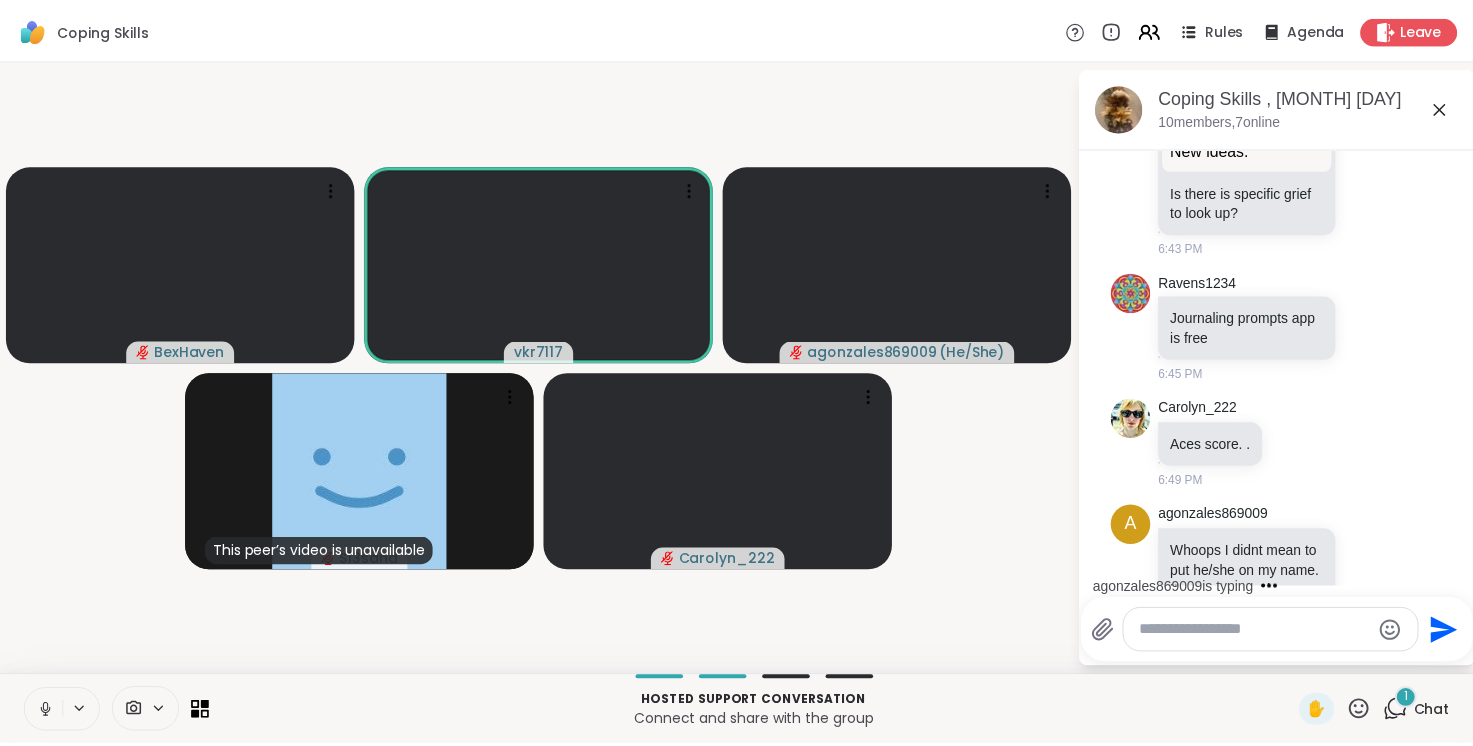 scroll, scrollTop: 2765, scrollLeft: 0, axis: vertical 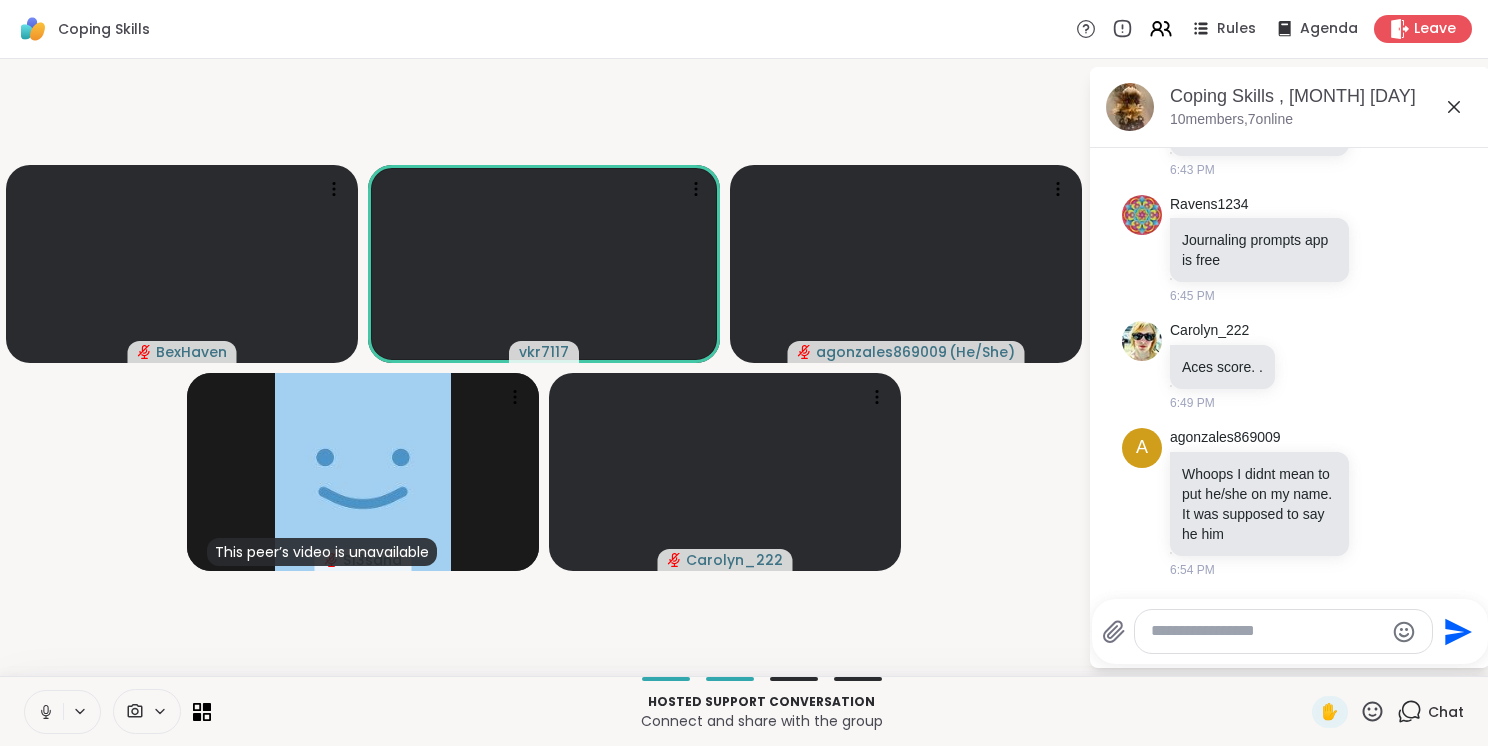 click 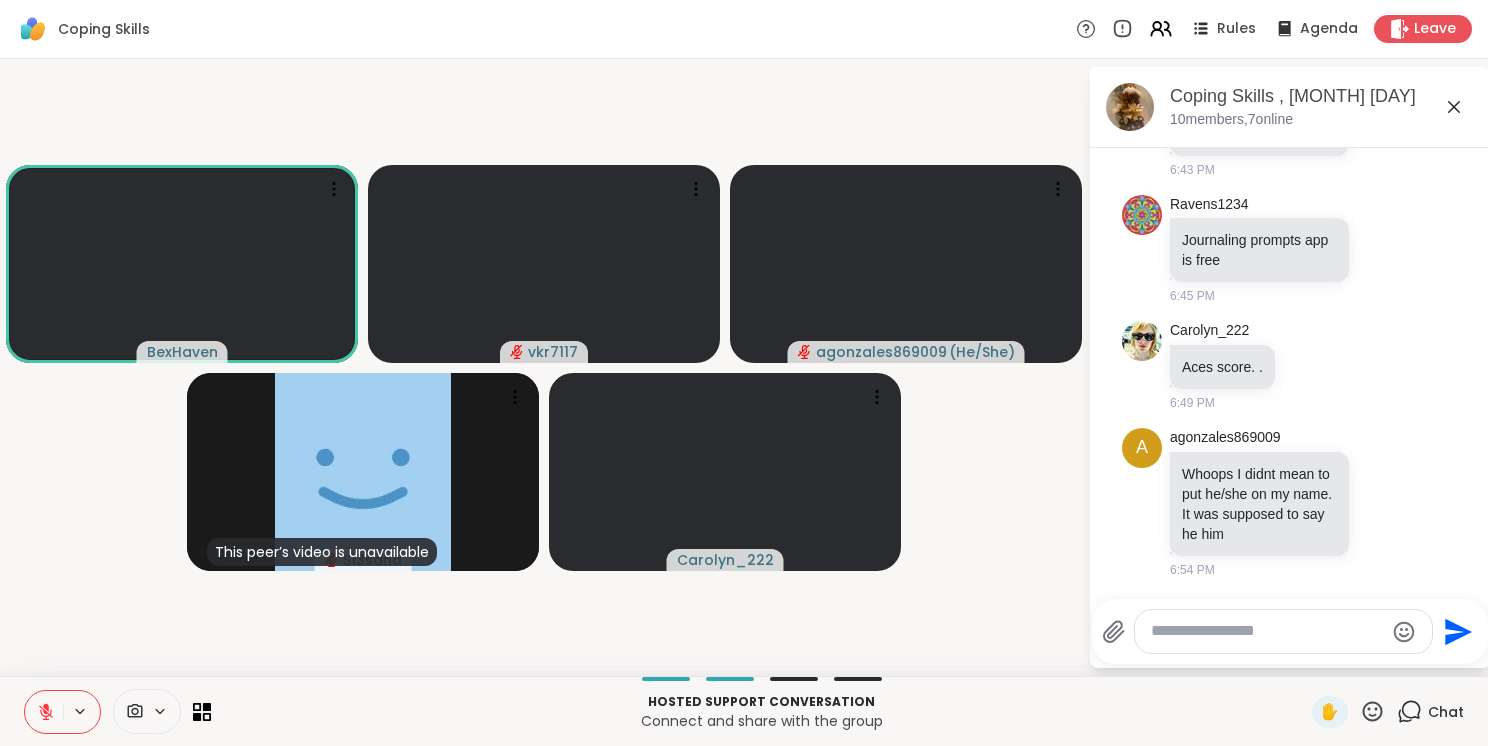 click 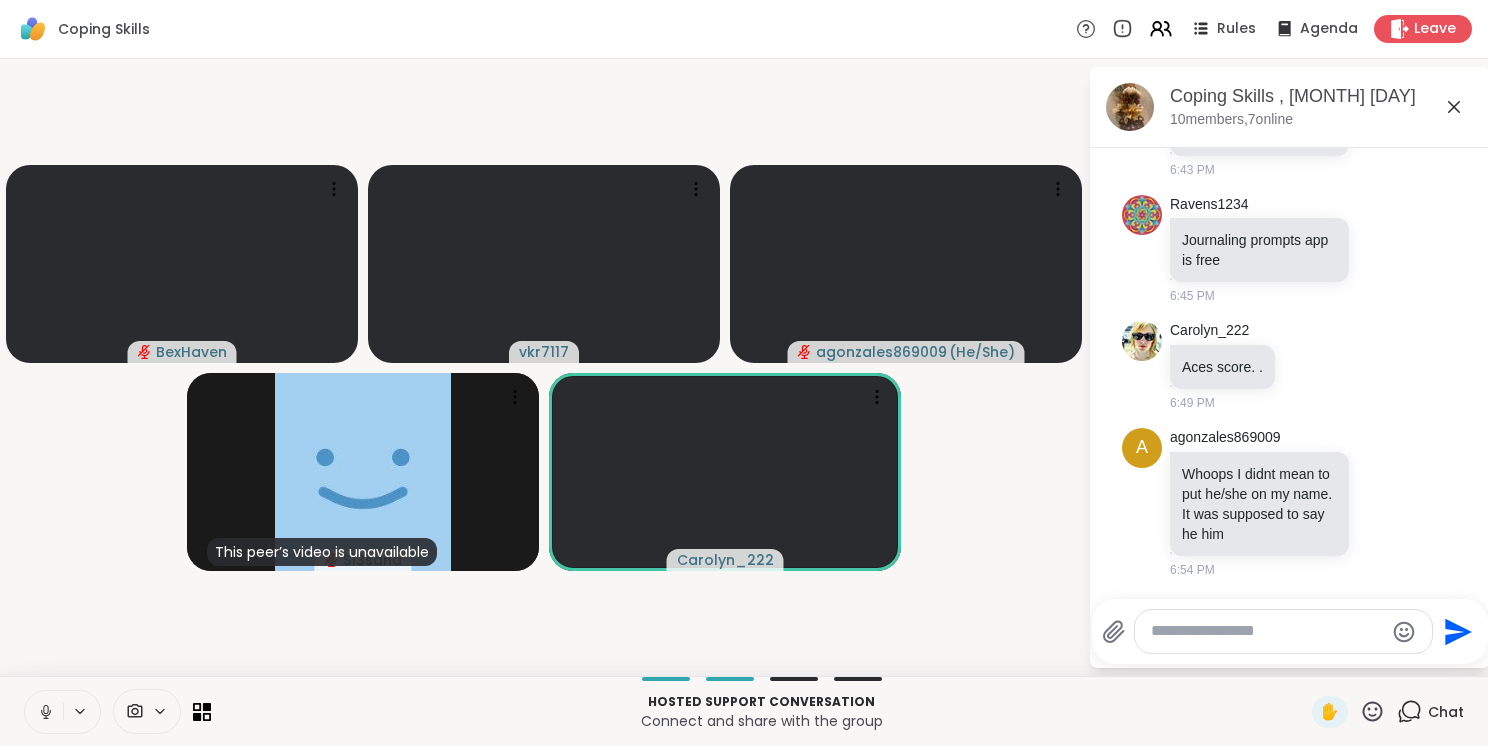 click 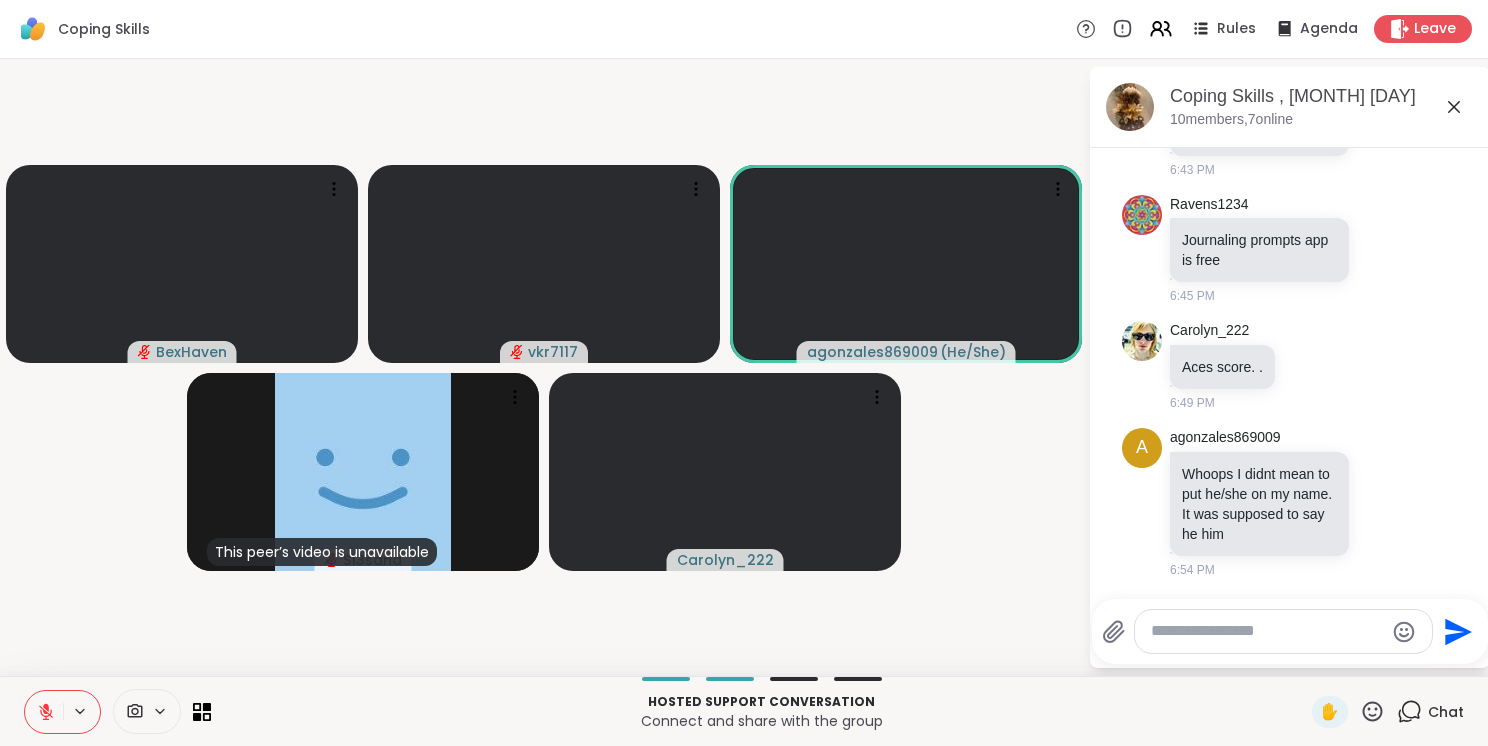 click 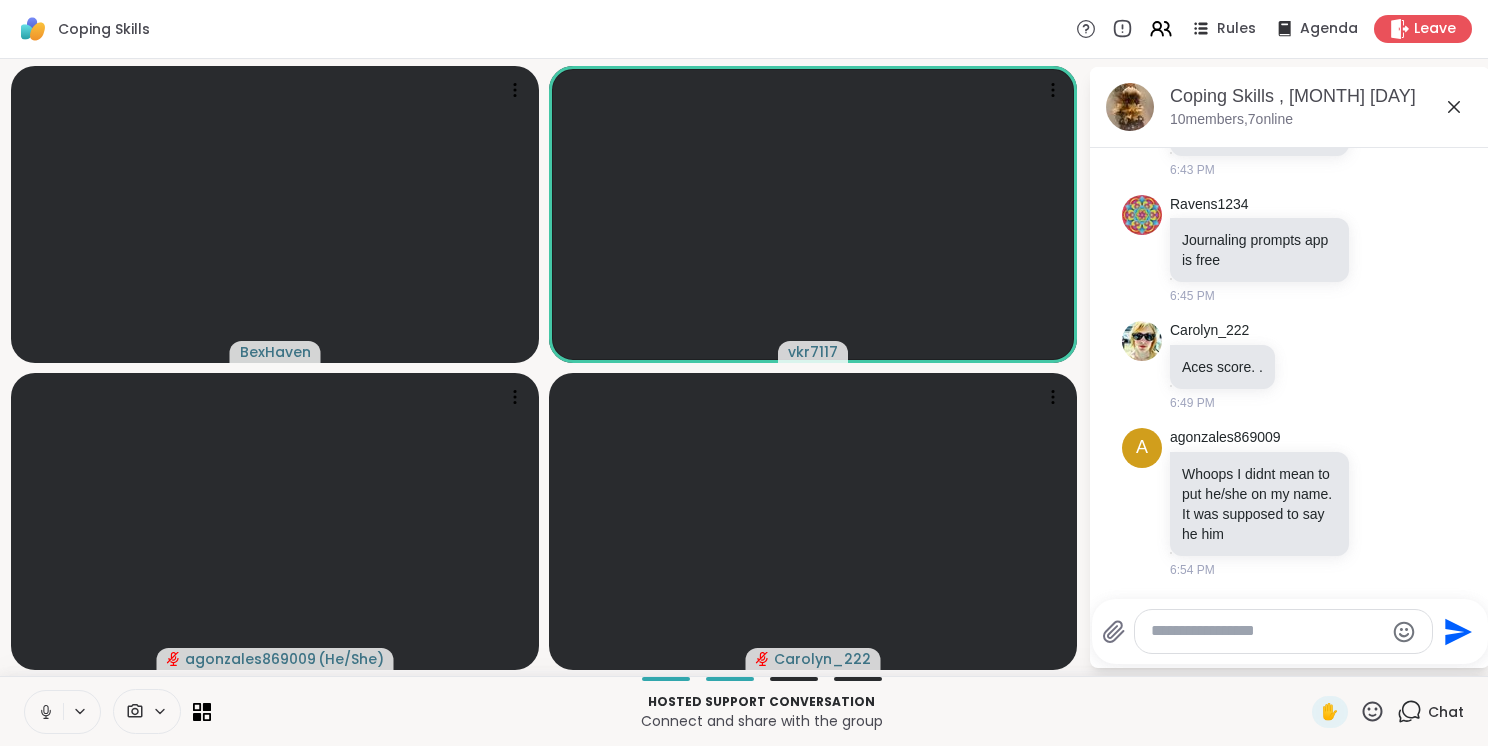 click at bounding box center [44, 712] 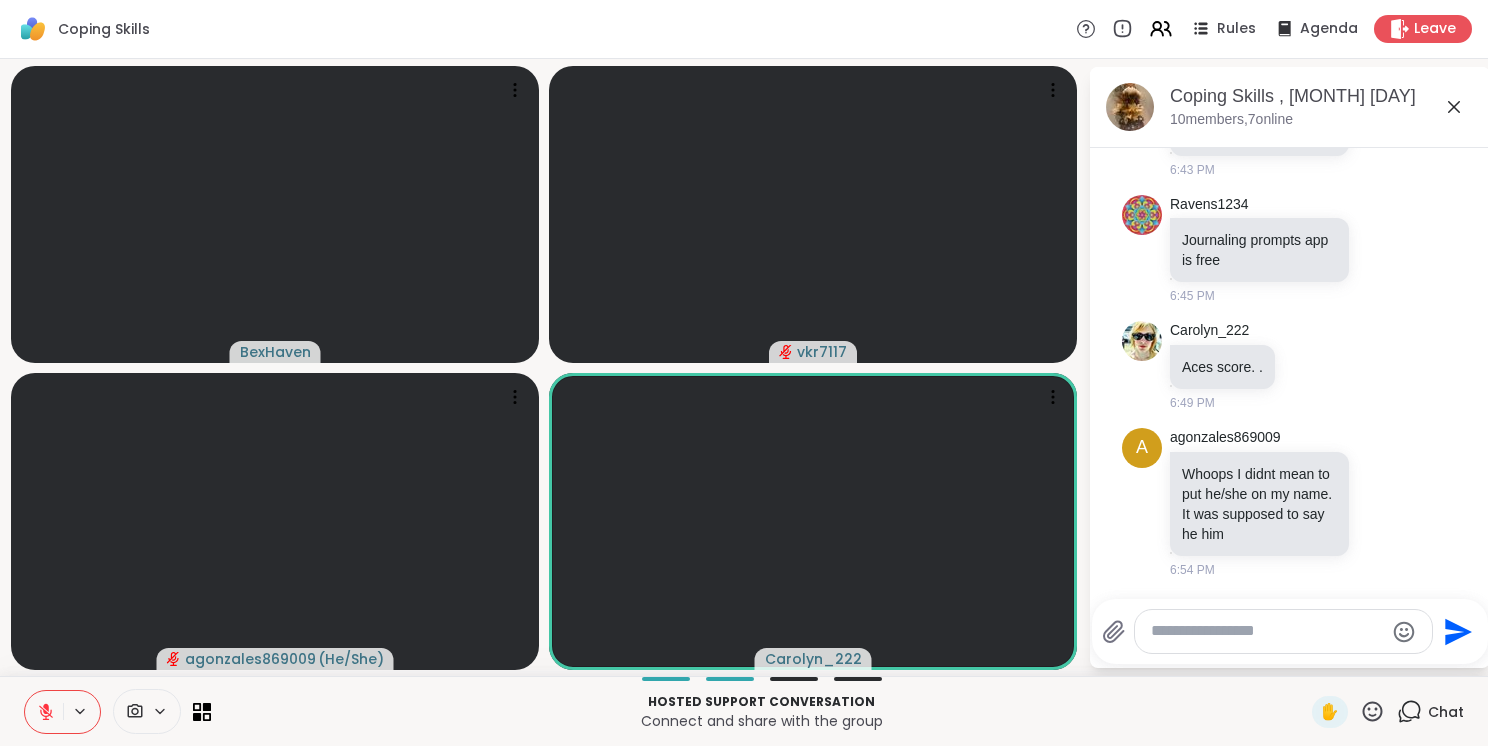 click 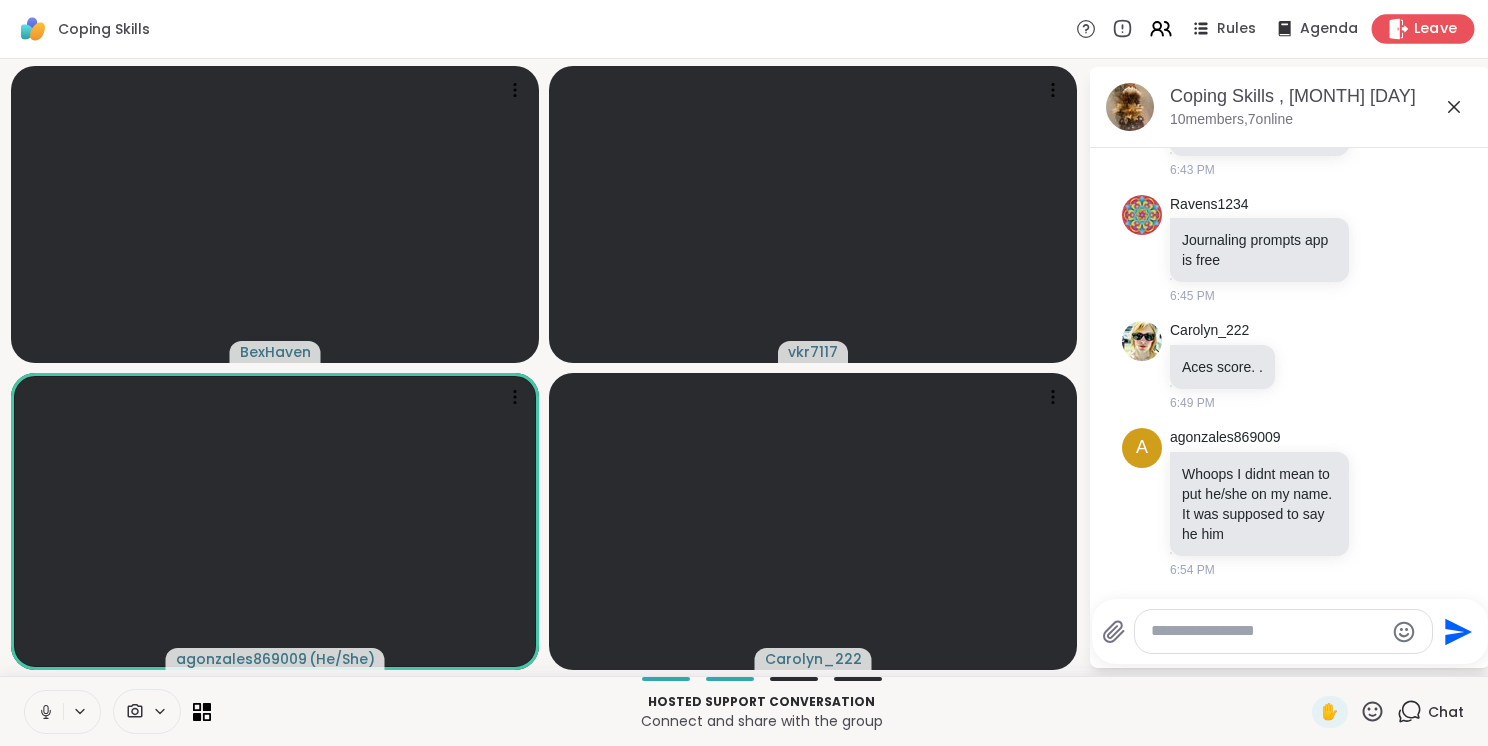 click on "Leave" at bounding box center [1436, 29] 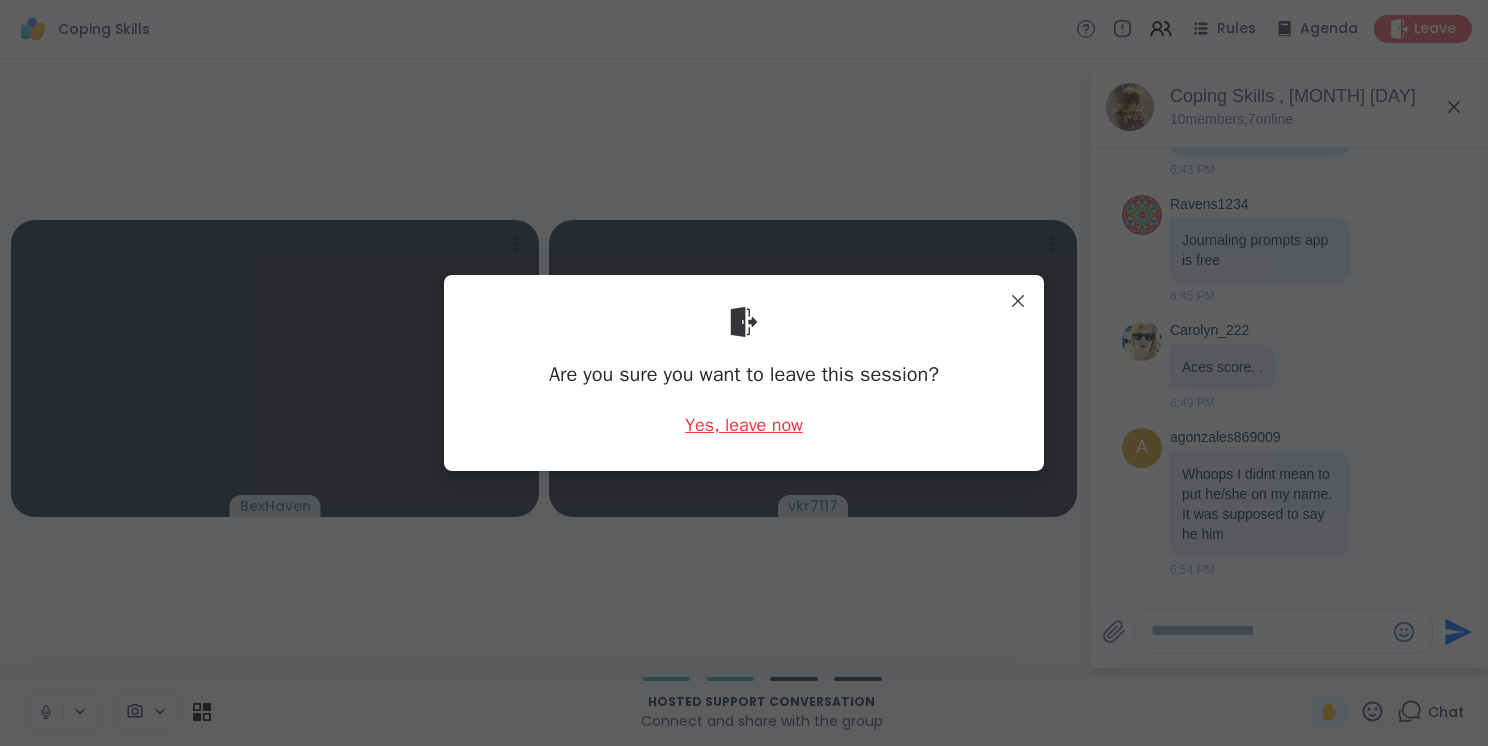 click on "Yes, leave now" at bounding box center (744, 425) 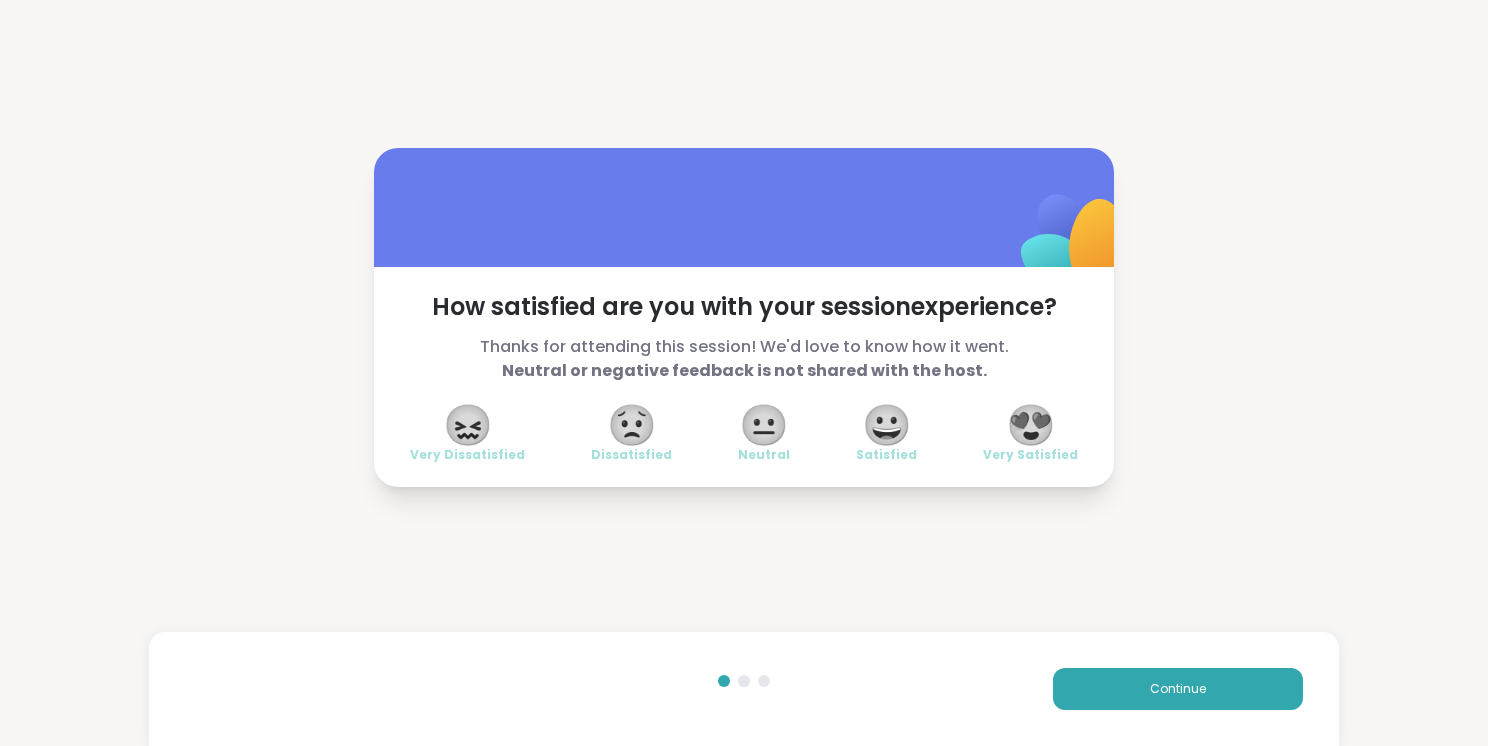 click on "😍" at bounding box center (1031, 425) 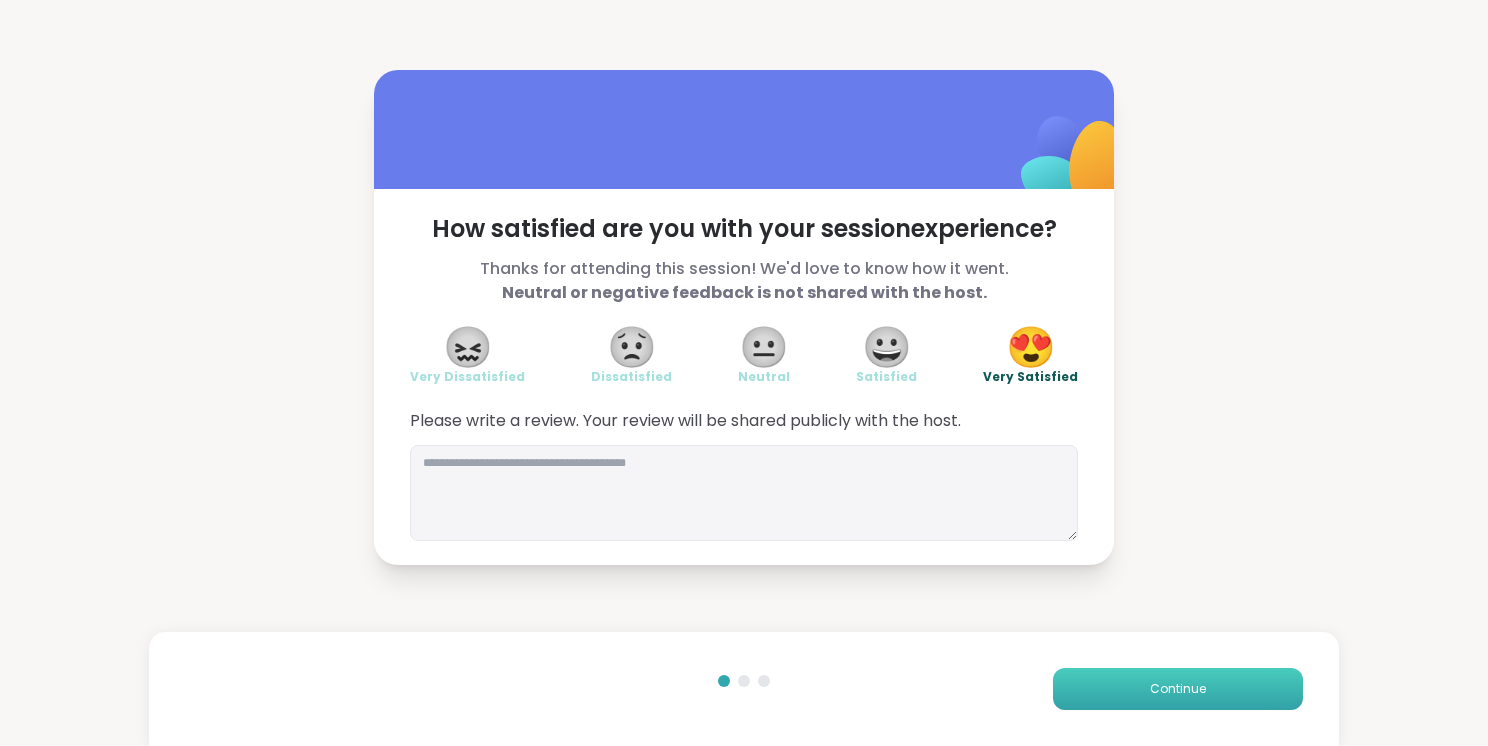 click on "Continue" at bounding box center (1178, 689) 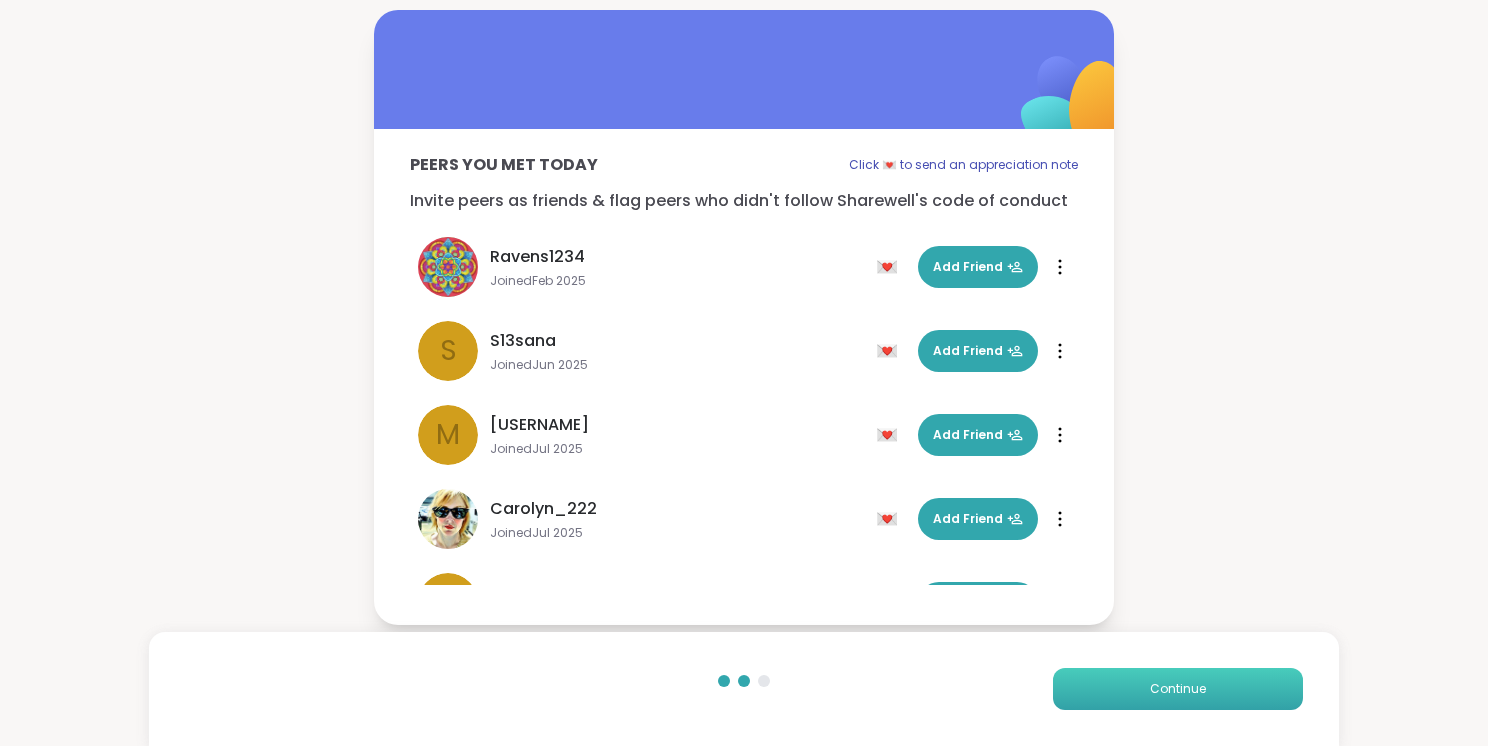 click on "Continue" at bounding box center [1178, 689] 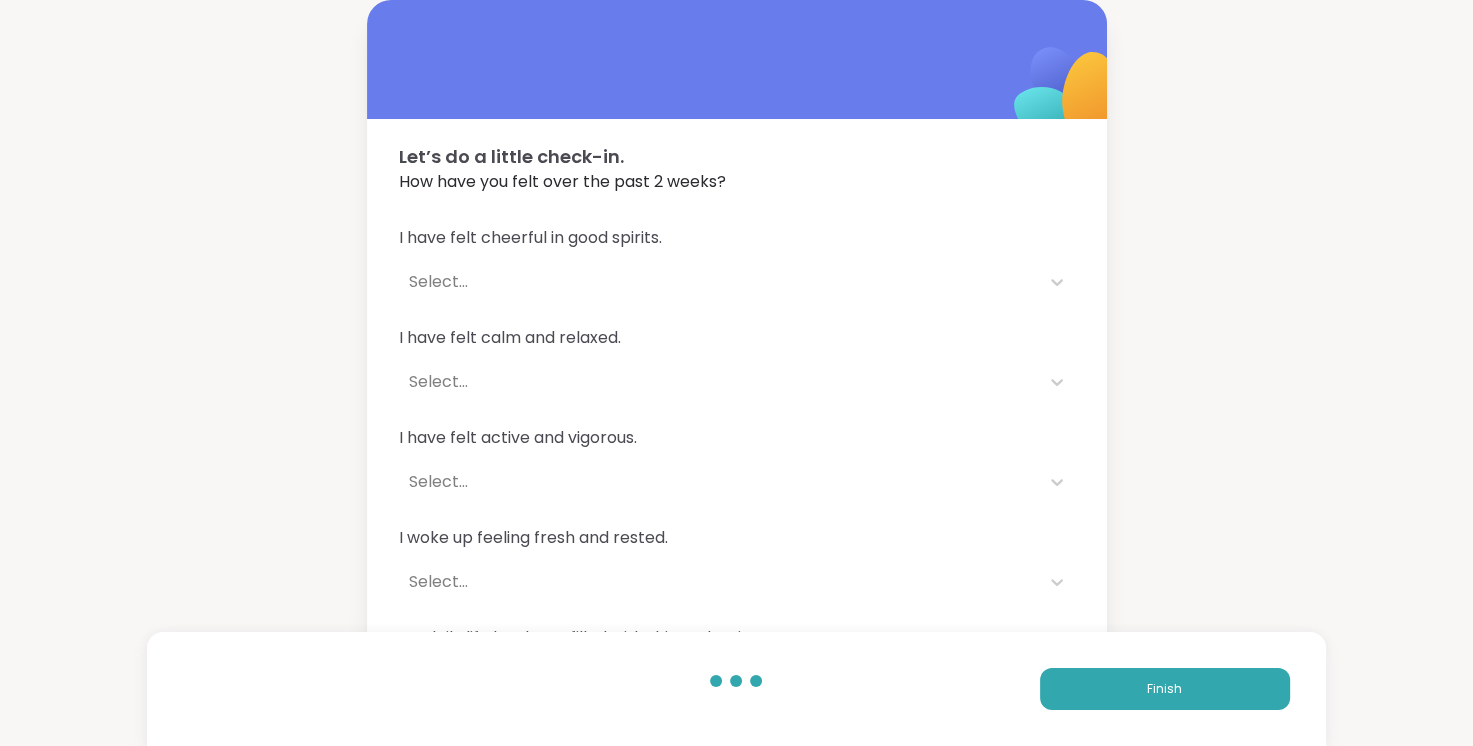 click on "Finish" at bounding box center (736, 689) 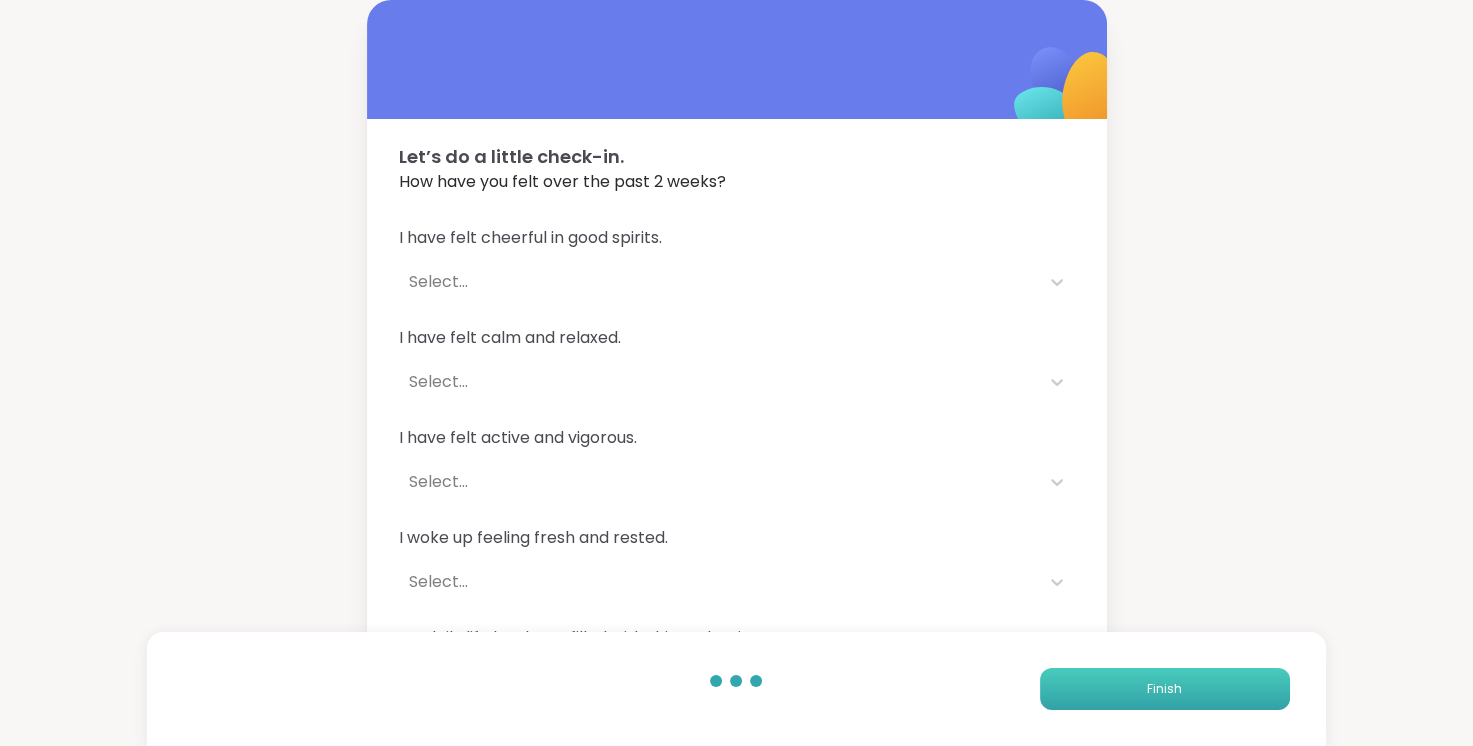 click on "Finish" at bounding box center (1165, 689) 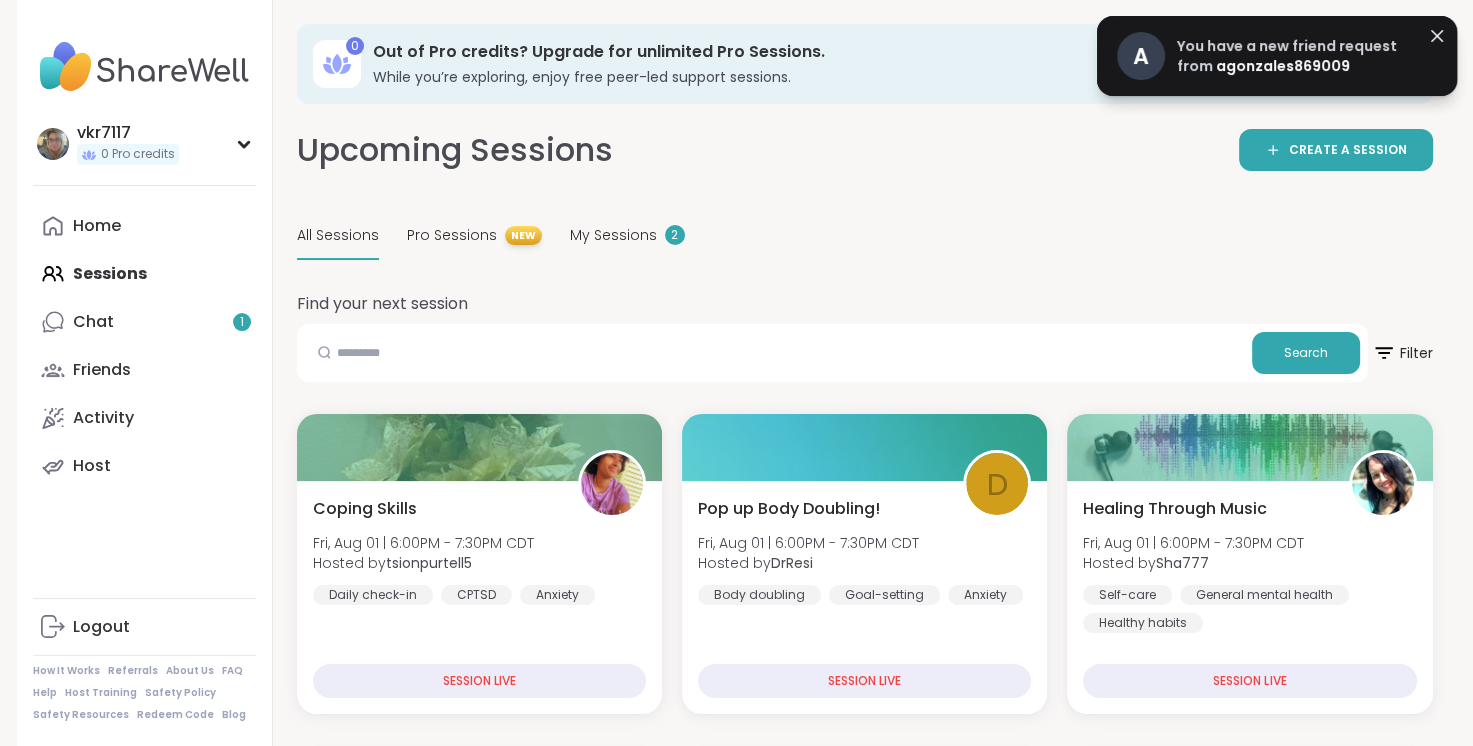 scroll, scrollTop: 652, scrollLeft: 0, axis: vertical 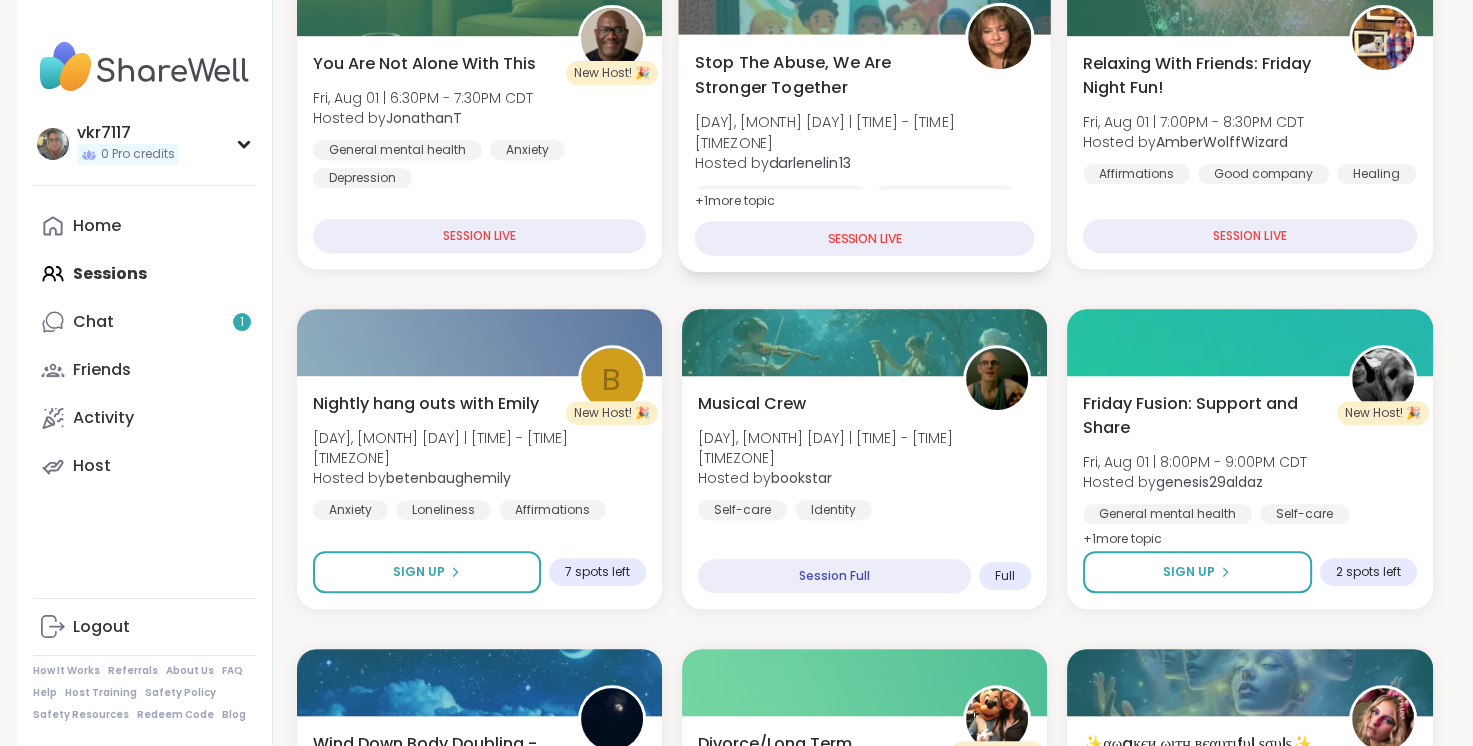 click on "SESSION LIVE" at bounding box center [864, 238] 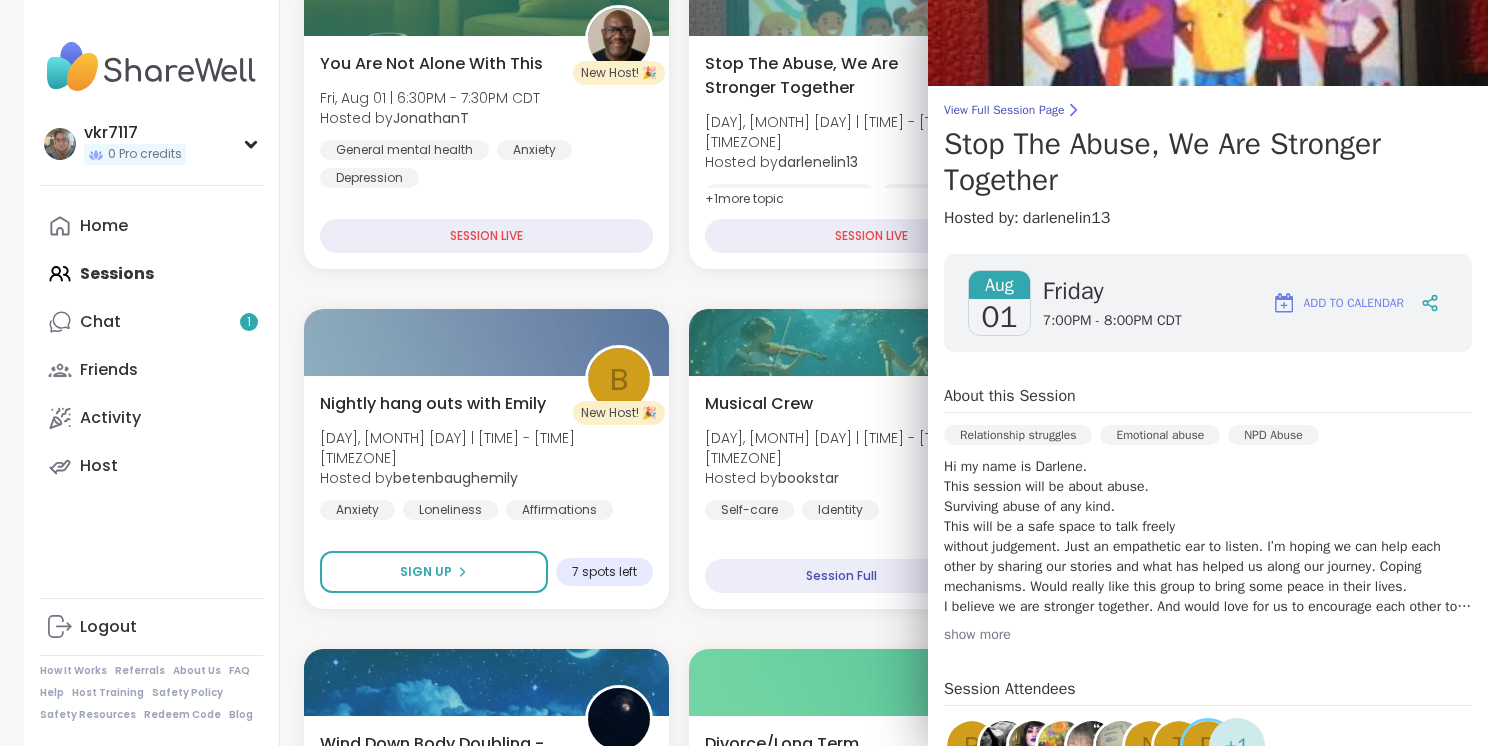scroll, scrollTop: 0, scrollLeft: 0, axis: both 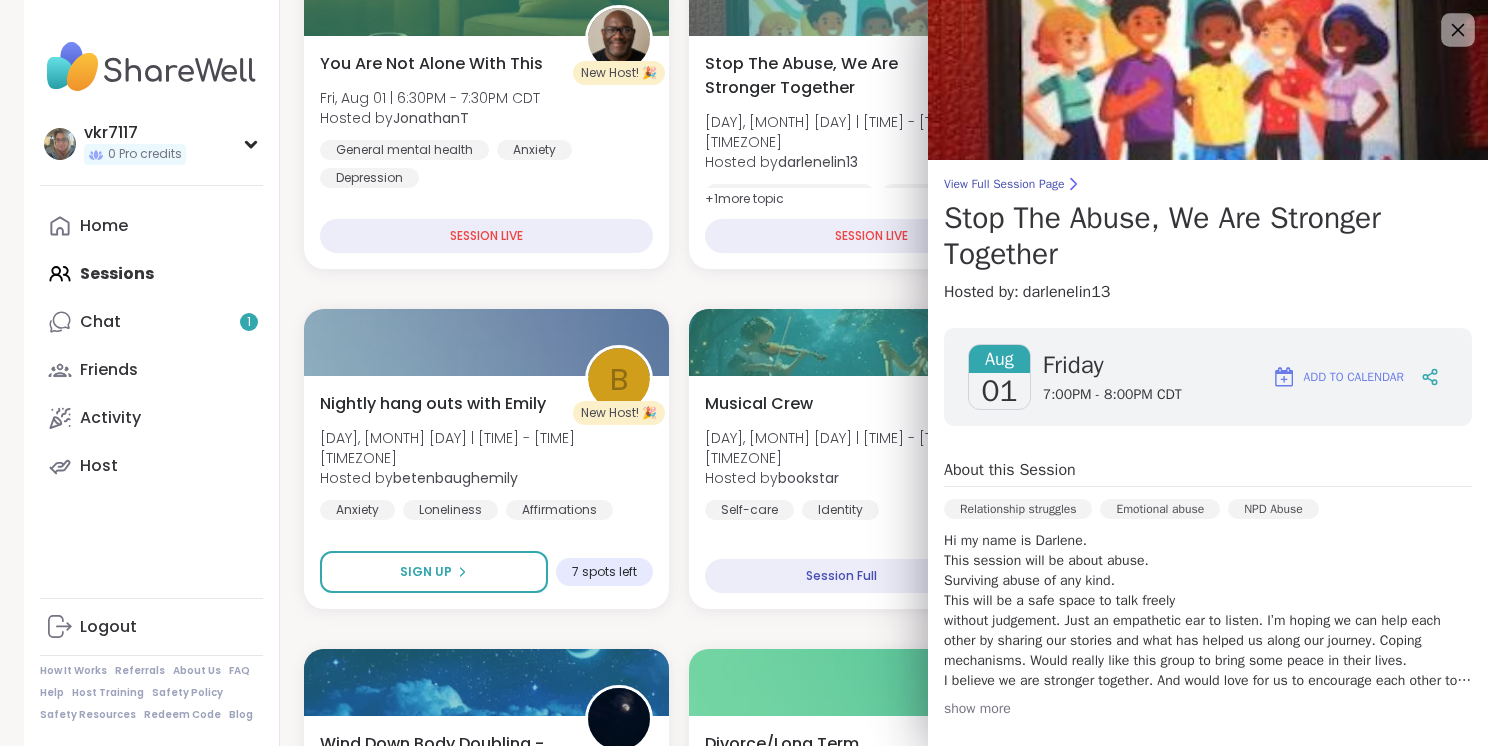 click 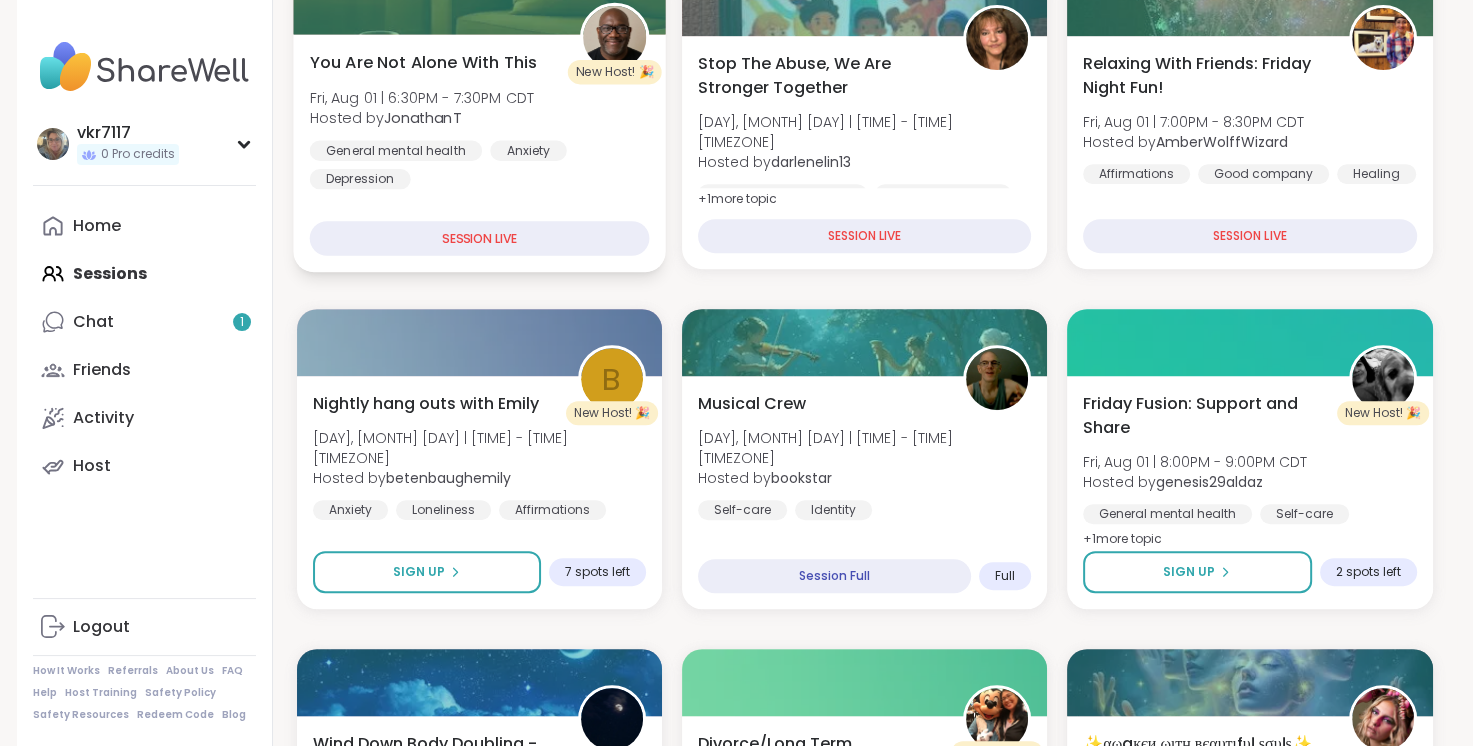 click on "SESSION LIVE" at bounding box center [479, 238] 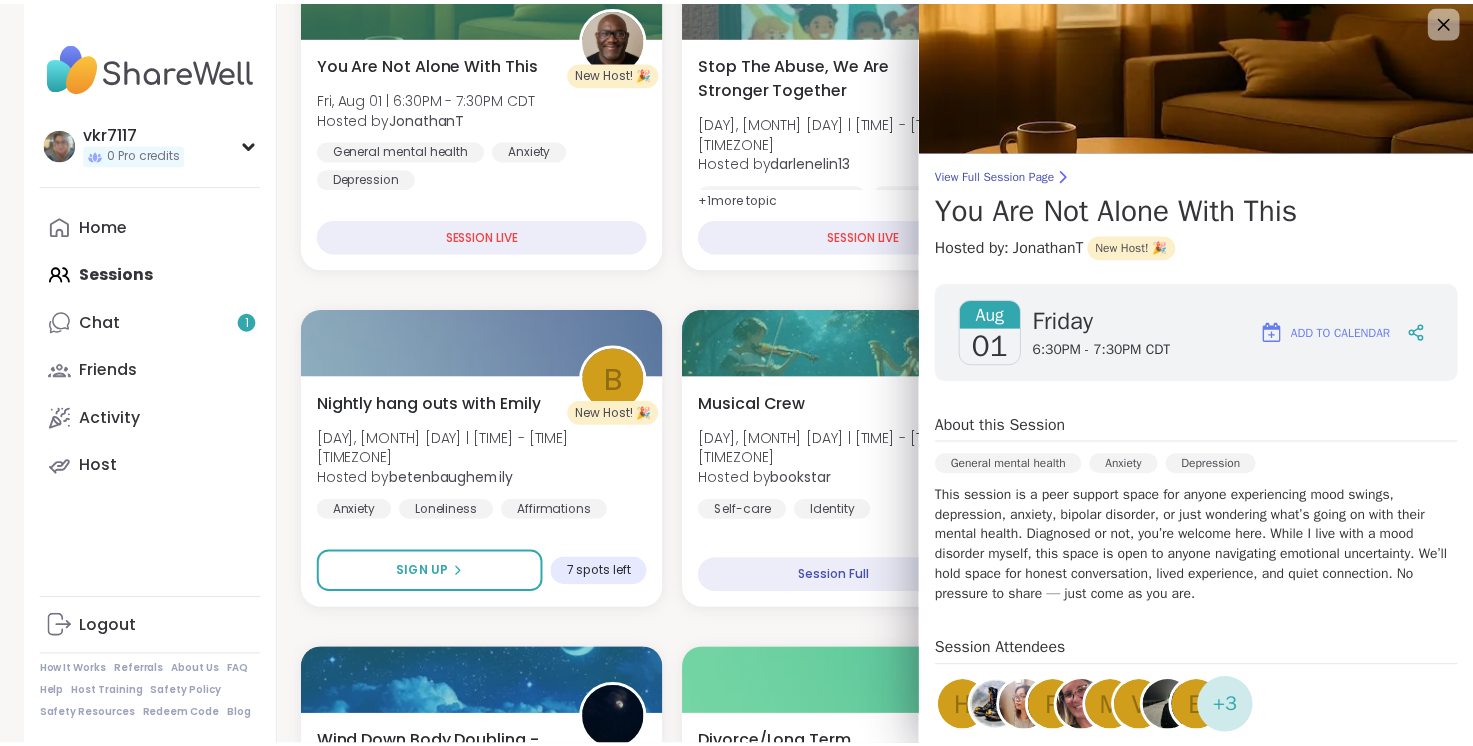 scroll, scrollTop: 0, scrollLeft: 0, axis: both 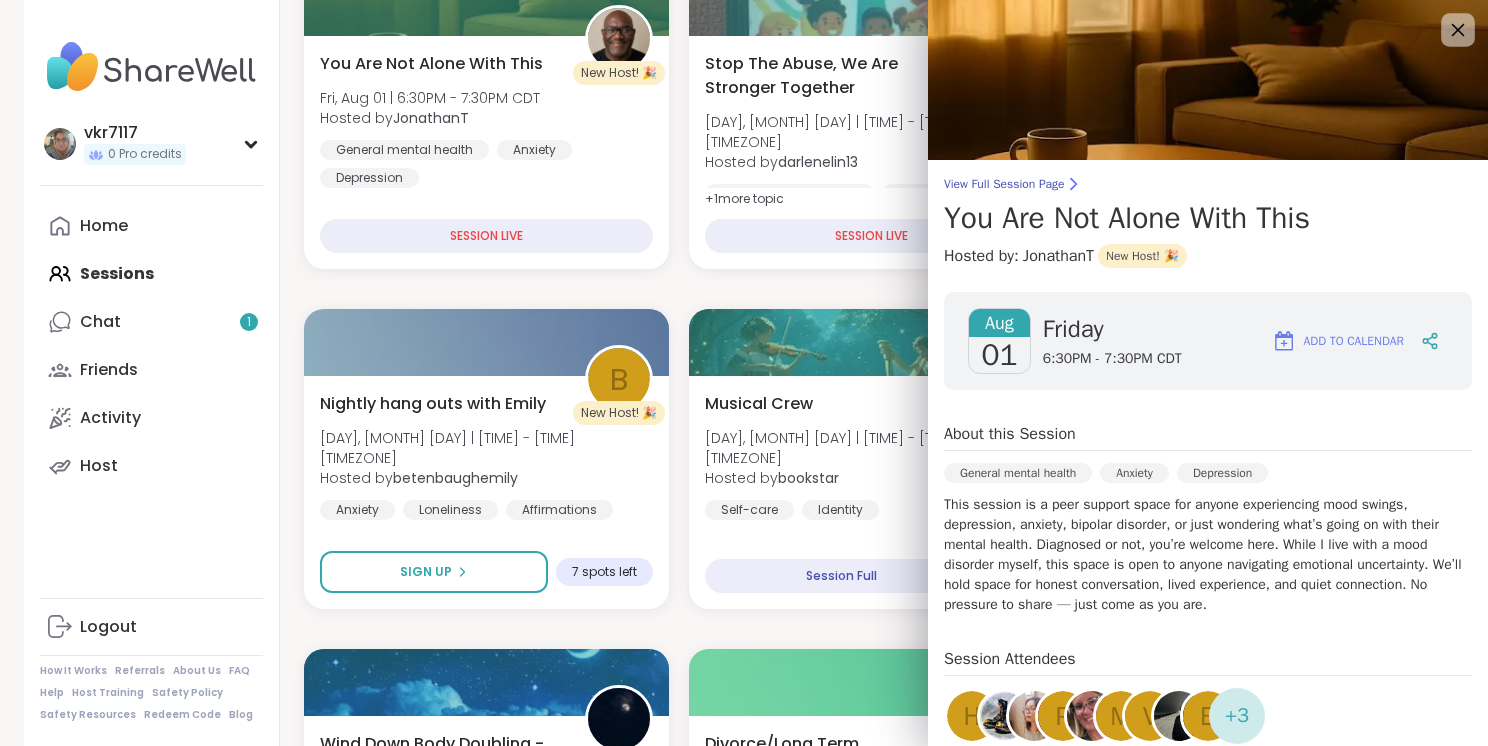 click 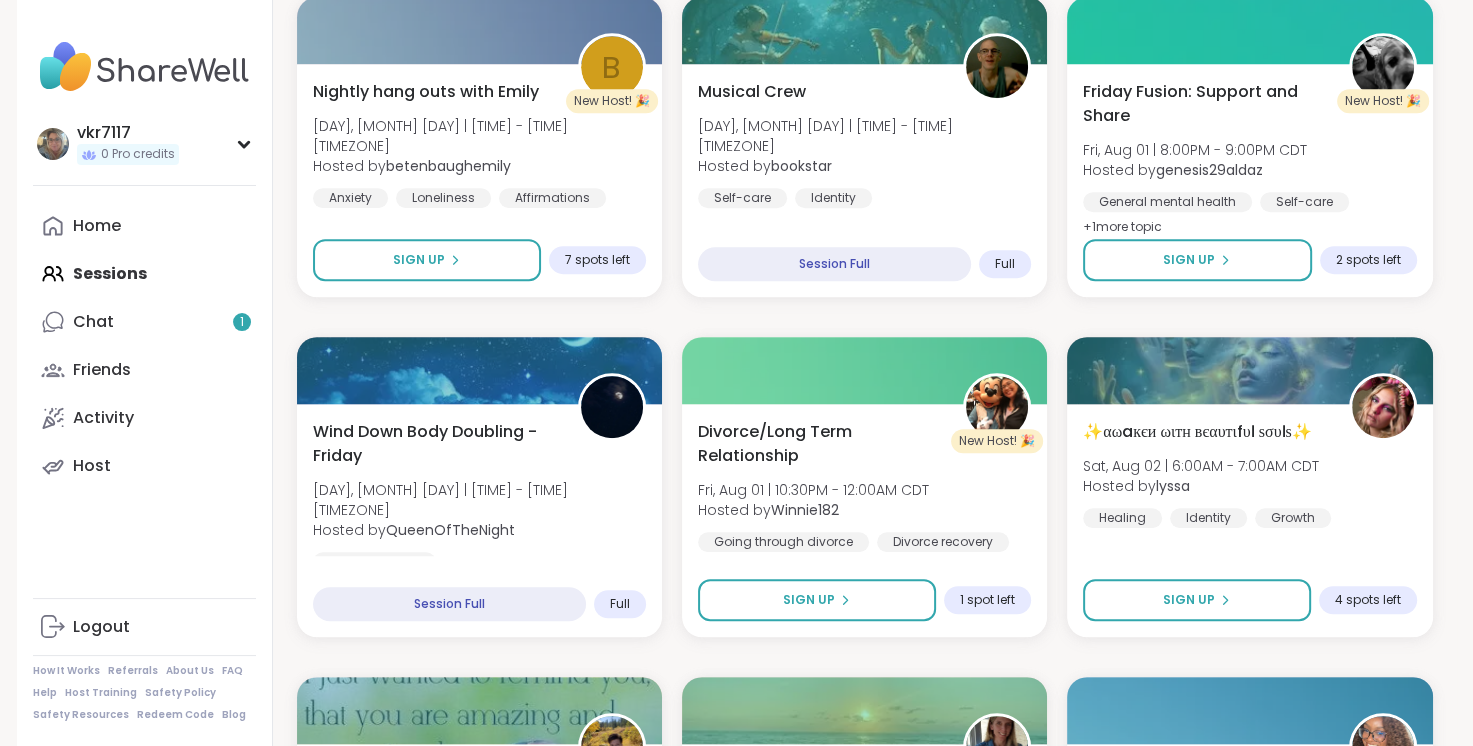 scroll, scrollTop: 1105, scrollLeft: 0, axis: vertical 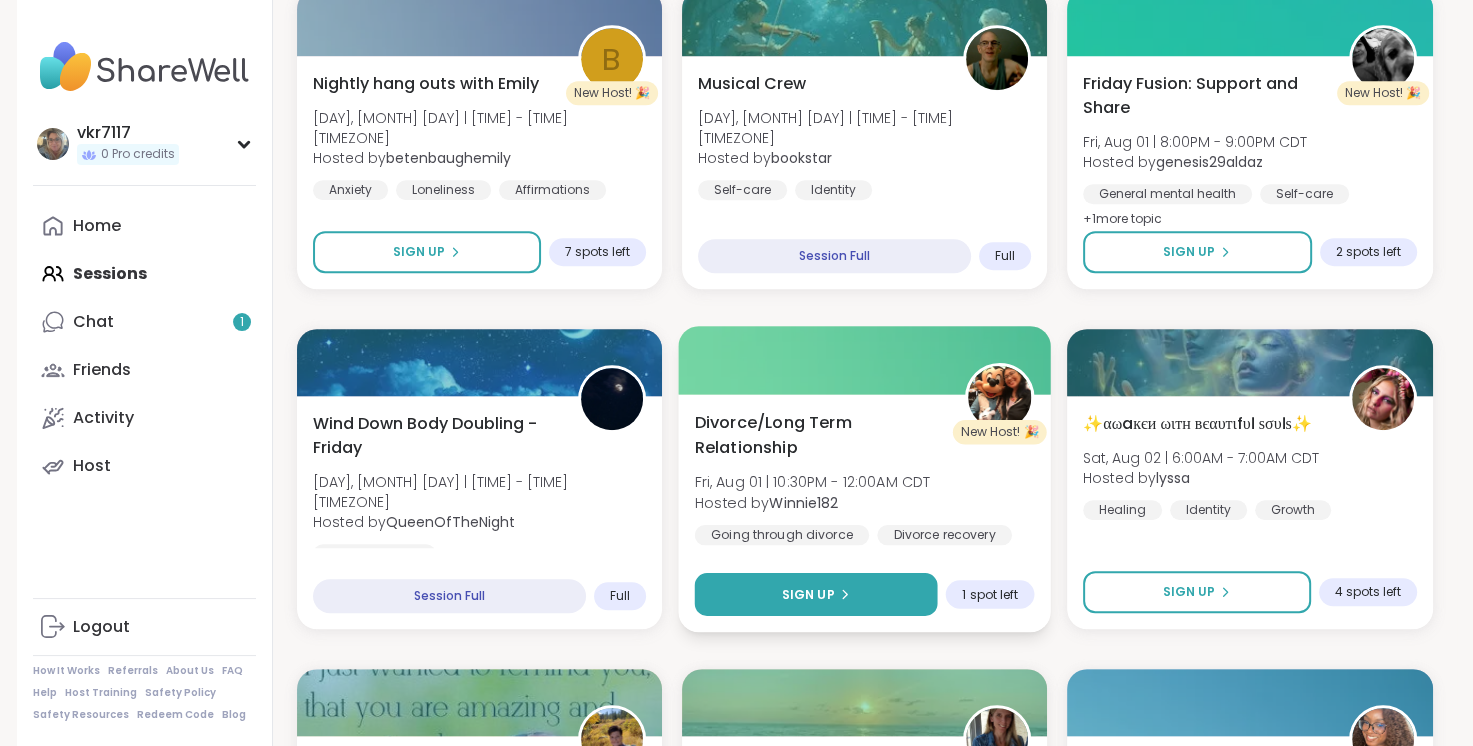 click 